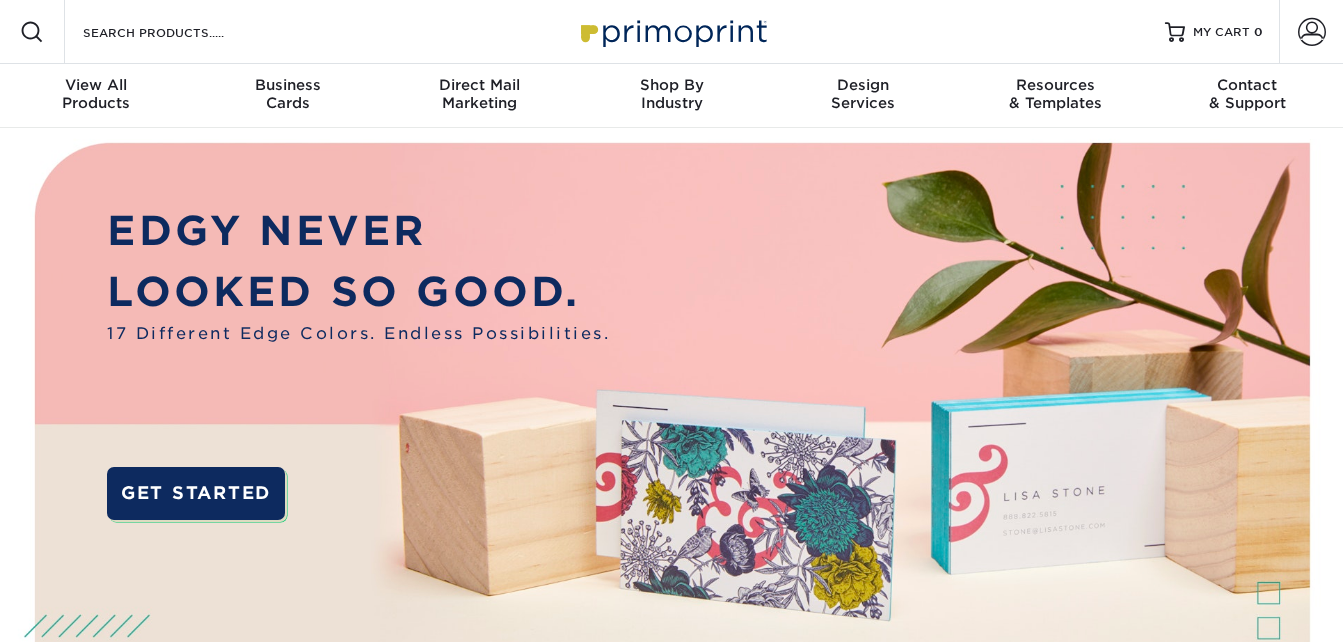 scroll, scrollTop: 0, scrollLeft: 0, axis: both 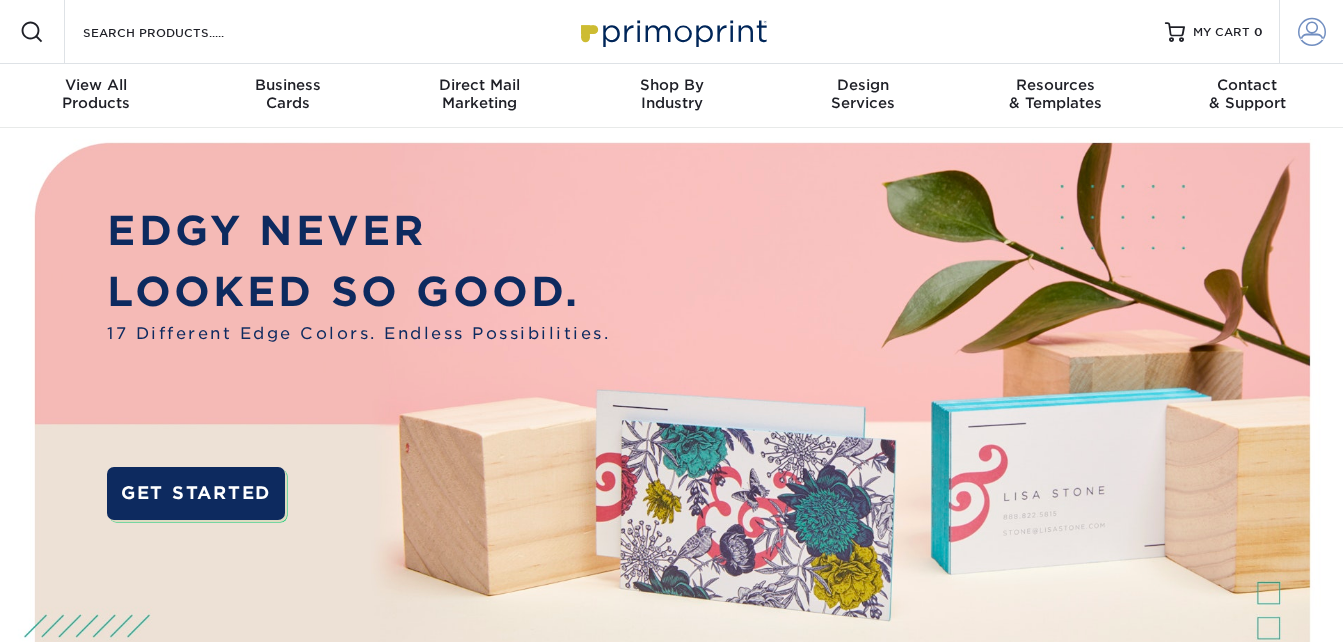 type on "ibrahim@paradiseprojects.nyc" 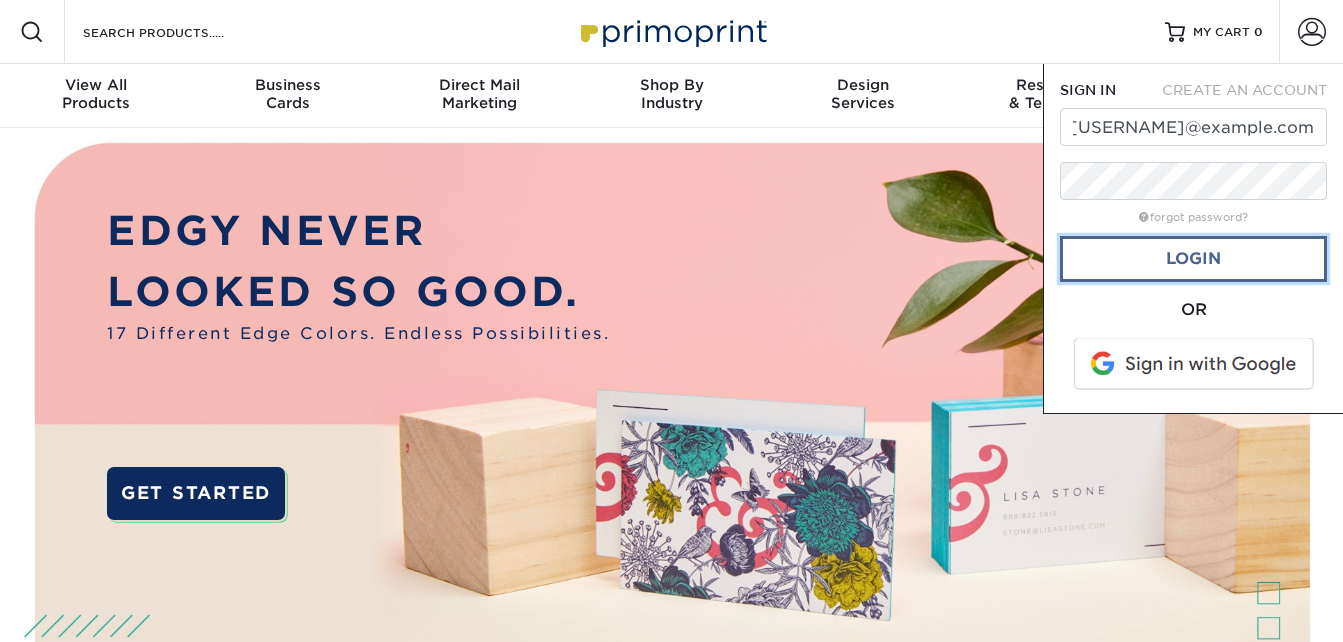 click on "Login" at bounding box center (1193, 259) 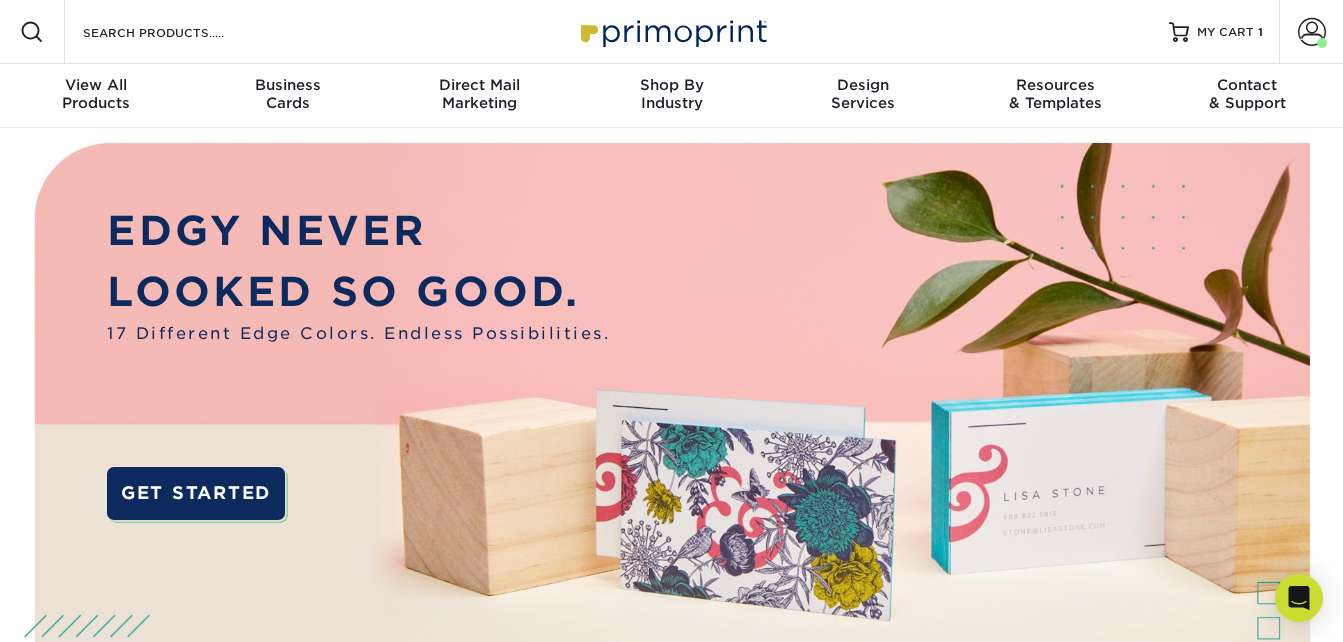 click at bounding box center (1312, 32) 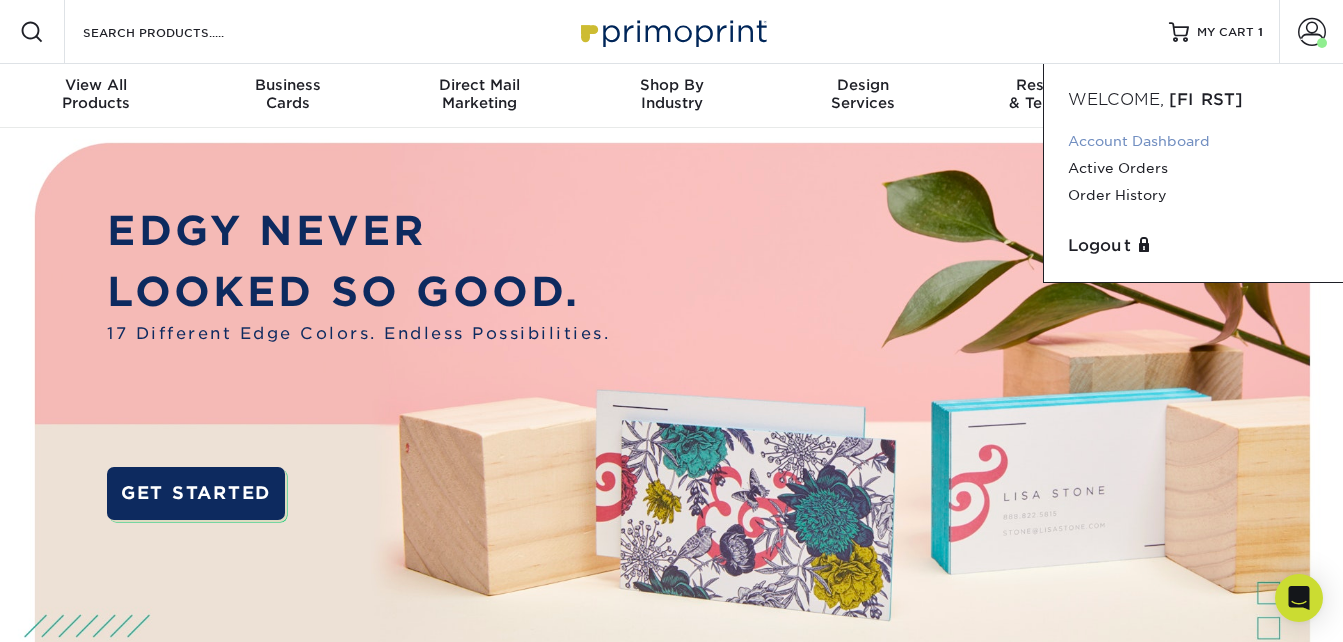 click on "Account Dashboard" at bounding box center [1193, 141] 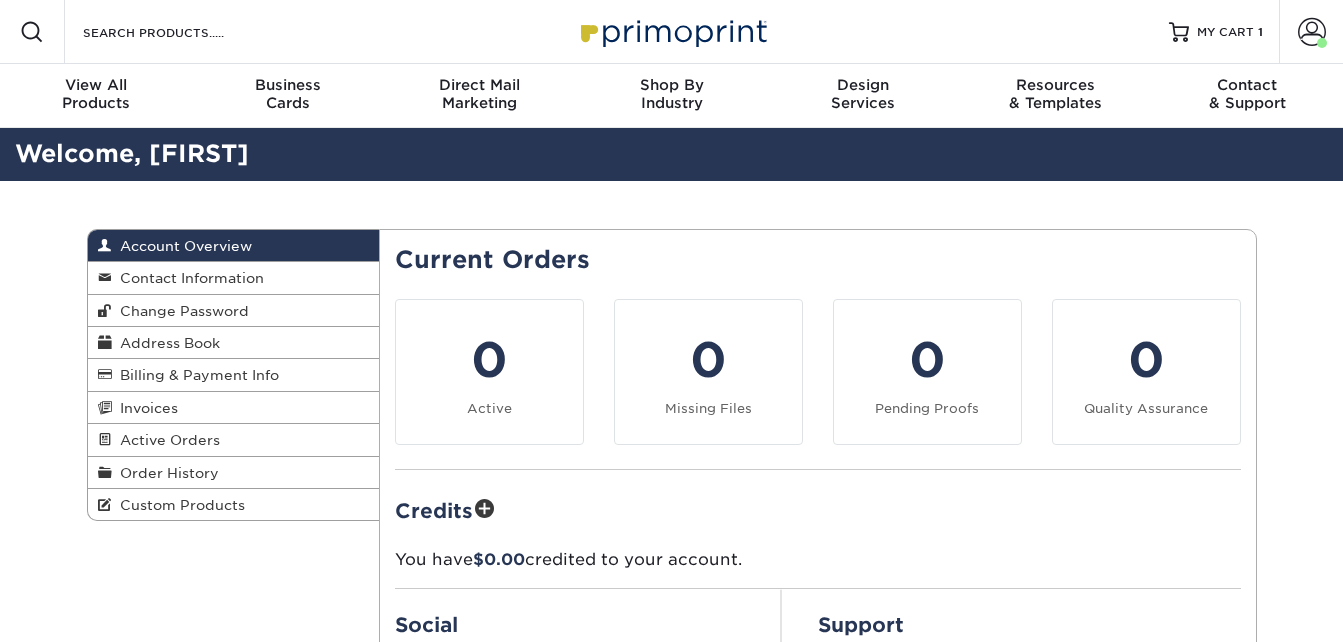 scroll, scrollTop: 0, scrollLeft: 0, axis: both 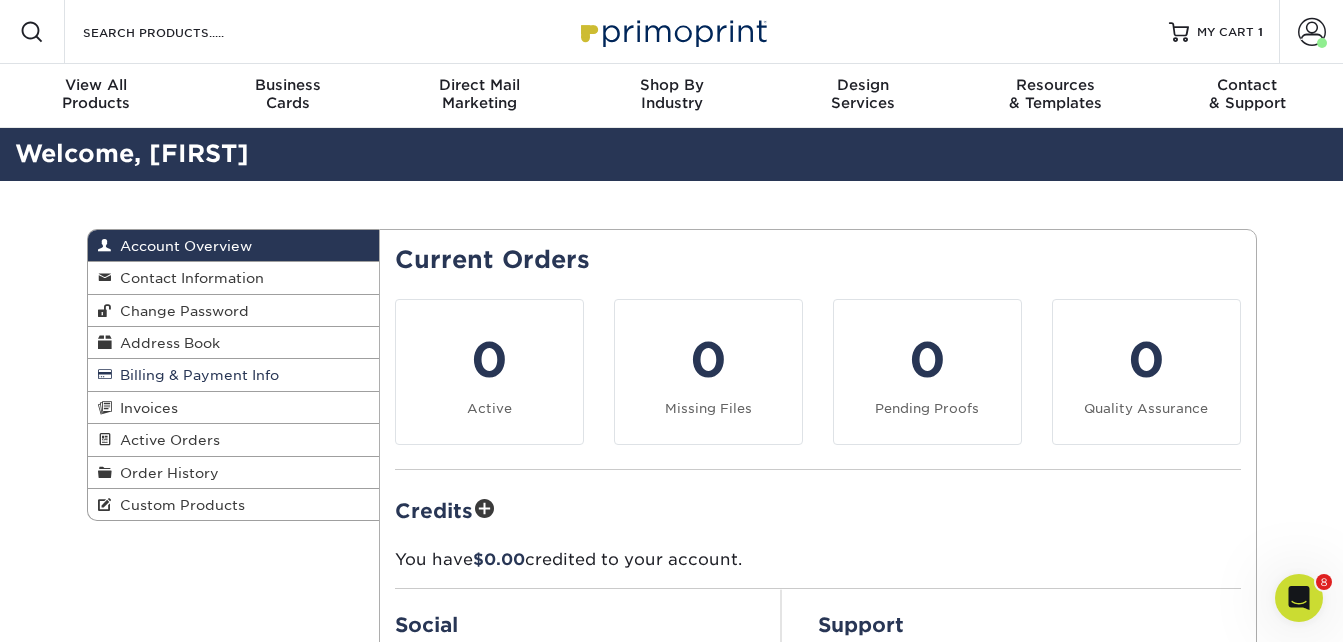 click on "Billing & Payment Info" at bounding box center (195, 375) 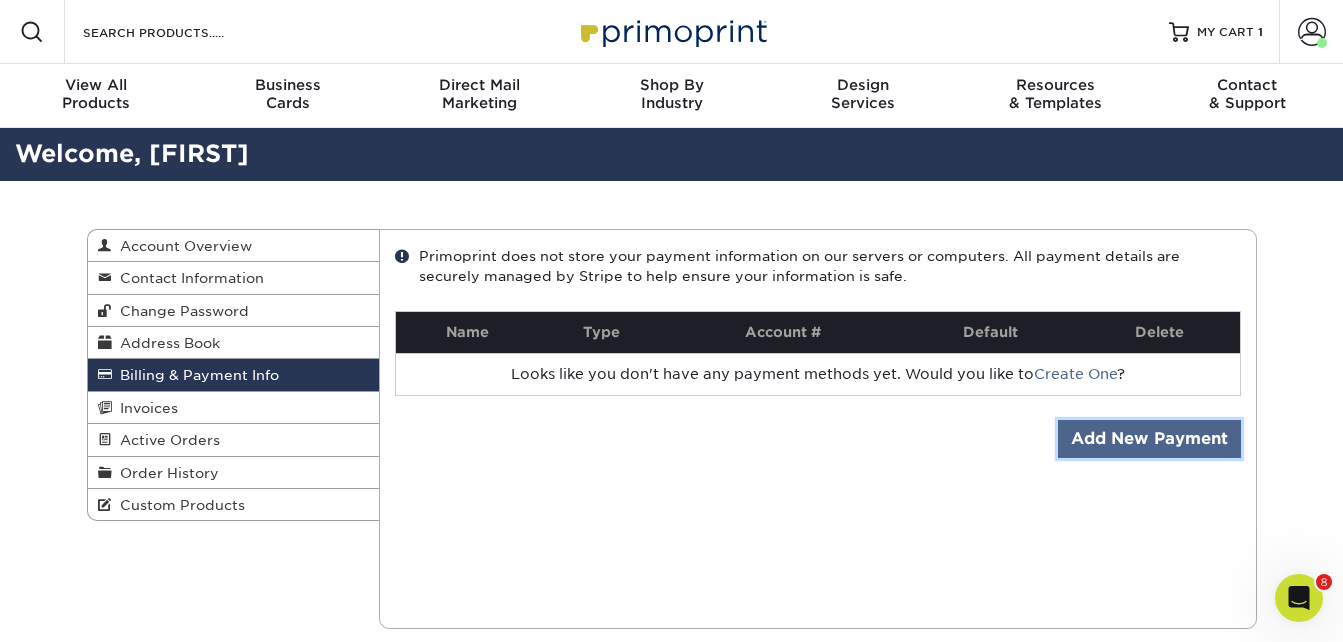 click on "Add New Payment" at bounding box center (1149, 439) 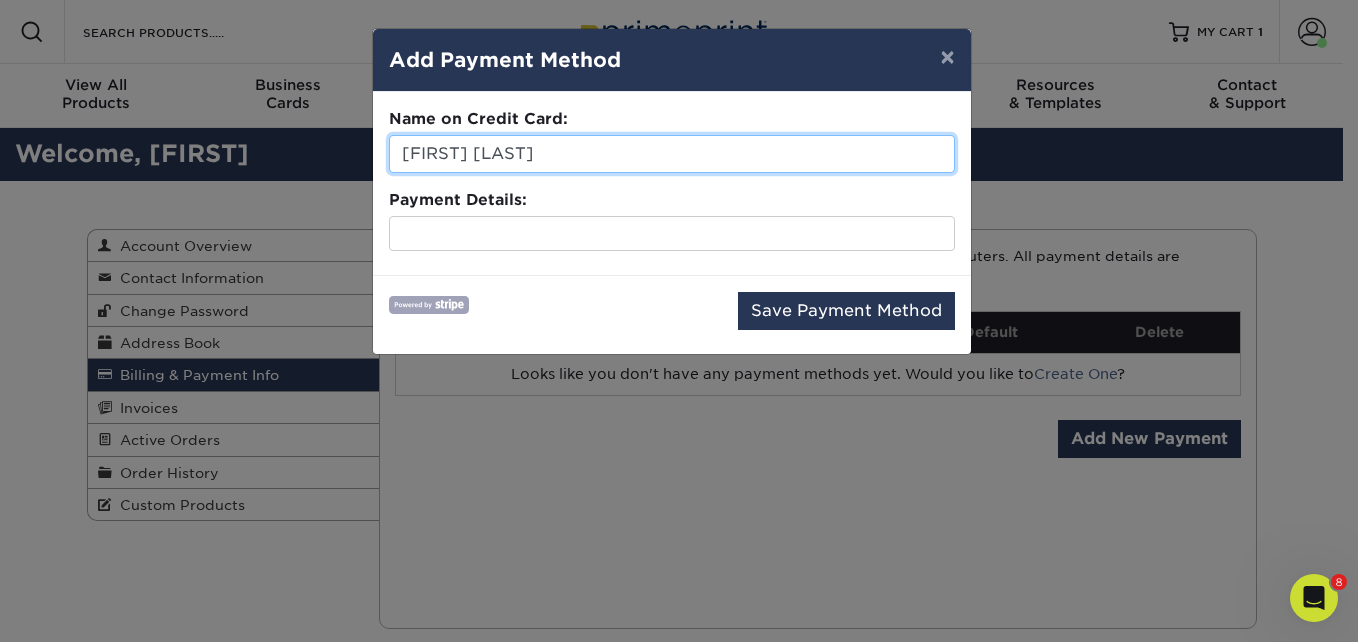 click on "Ibrahim Mulrain" at bounding box center [672, 154] 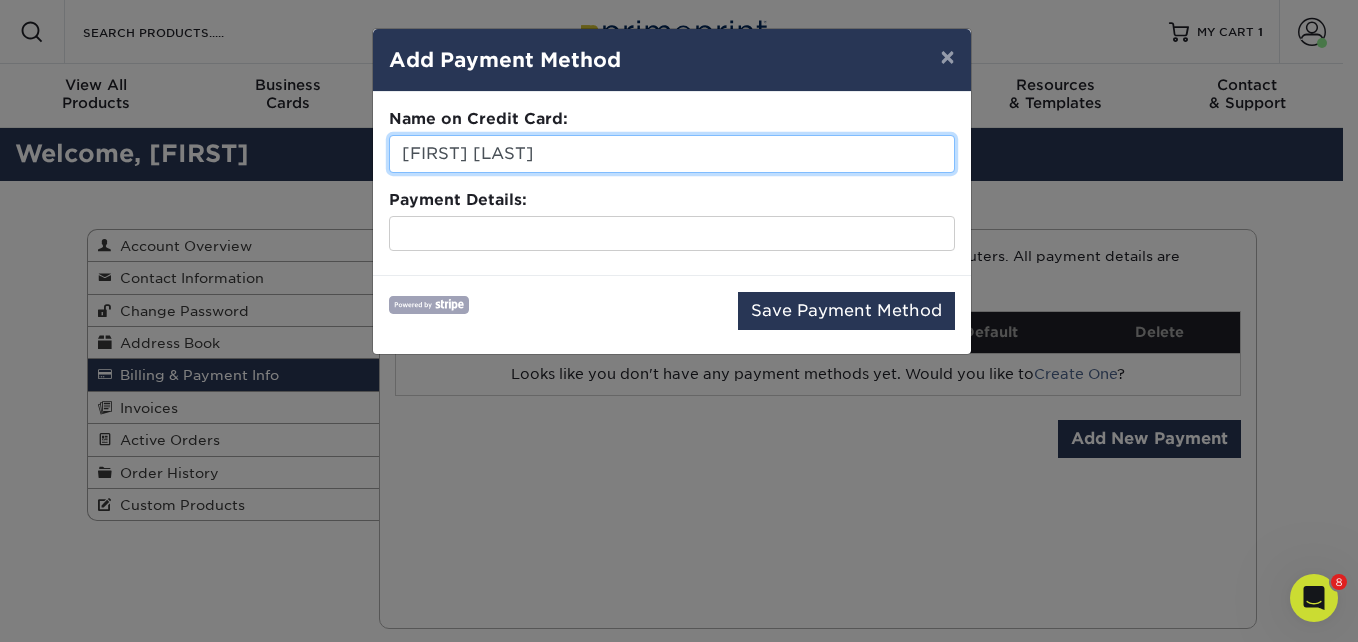 type on "Jaime Felber" 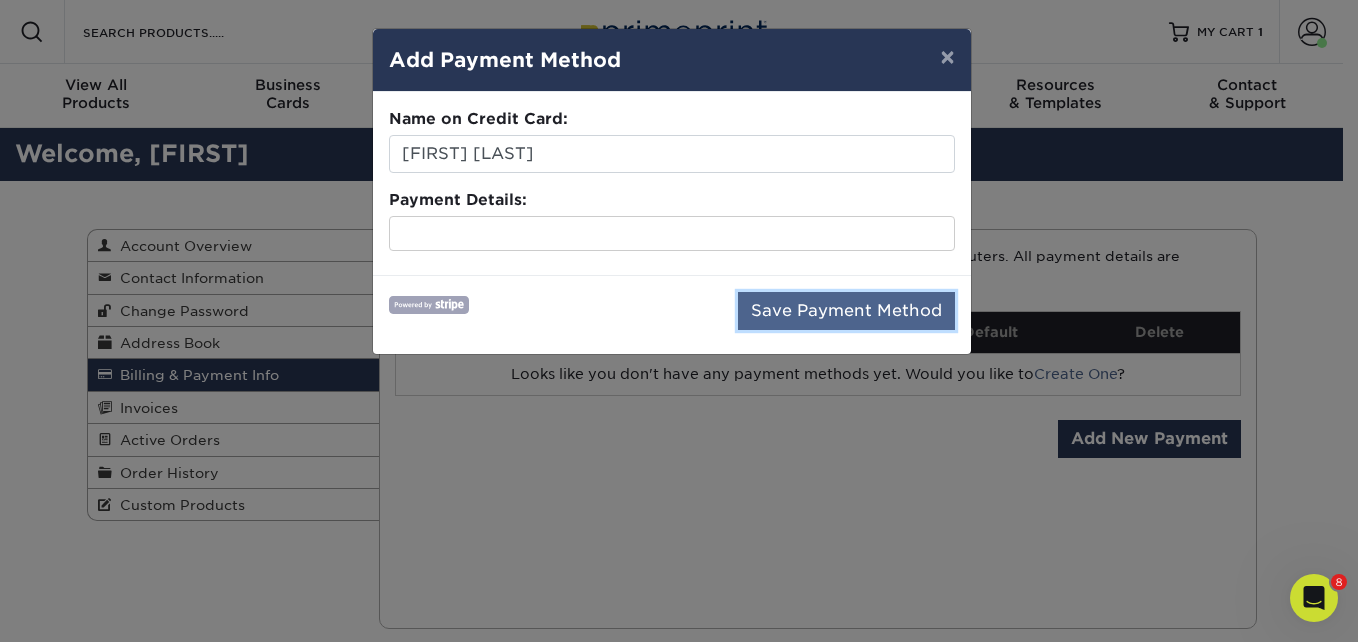 click on "Save Payment Method" at bounding box center [846, 311] 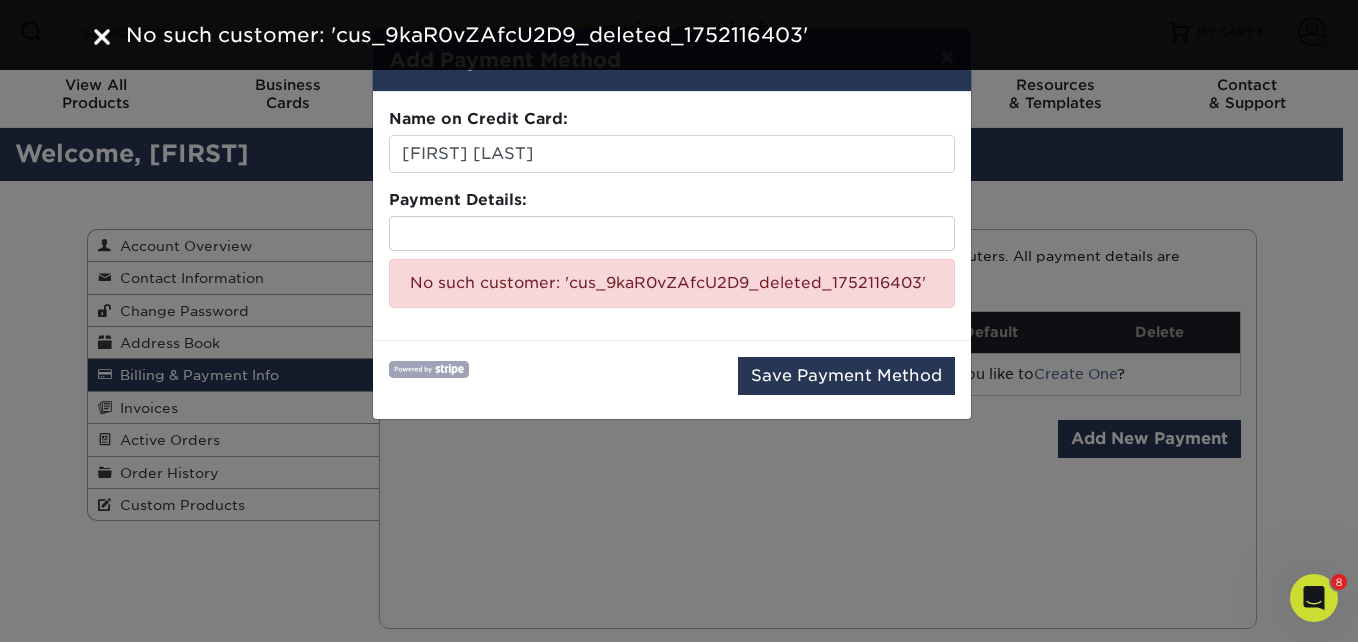 click on "×
Add Payment Method
Name on Credit Card:
Jaime Felber
Payment Details:
No such customer: 'cus_9kaR0vZAfcU2D9_deleted_1752116403'
Save Payment Method" at bounding box center [679, 321] 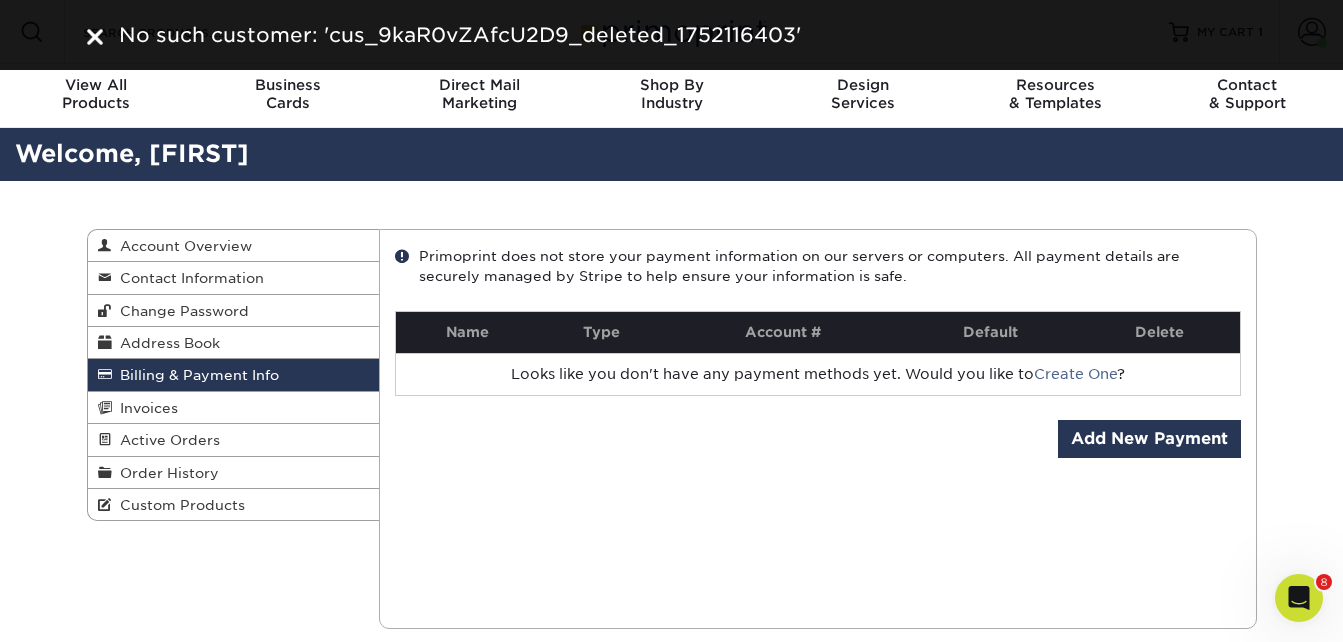 click at bounding box center (1299, 598) 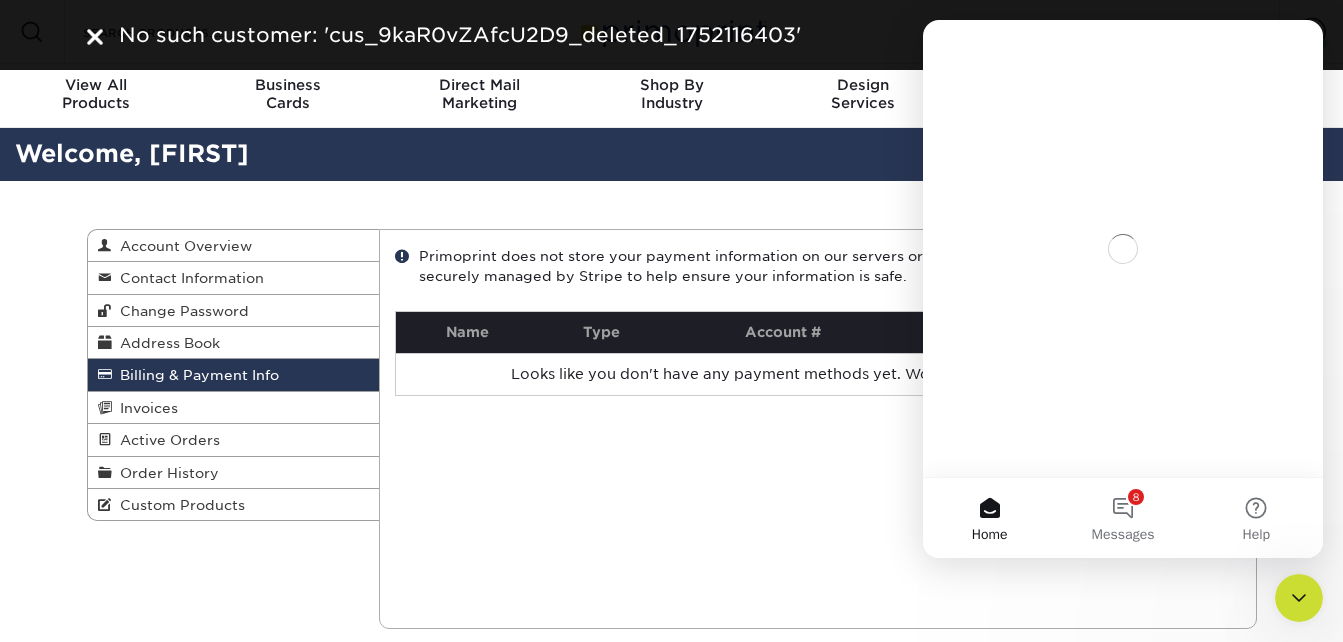 scroll, scrollTop: 0, scrollLeft: 0, axis: both 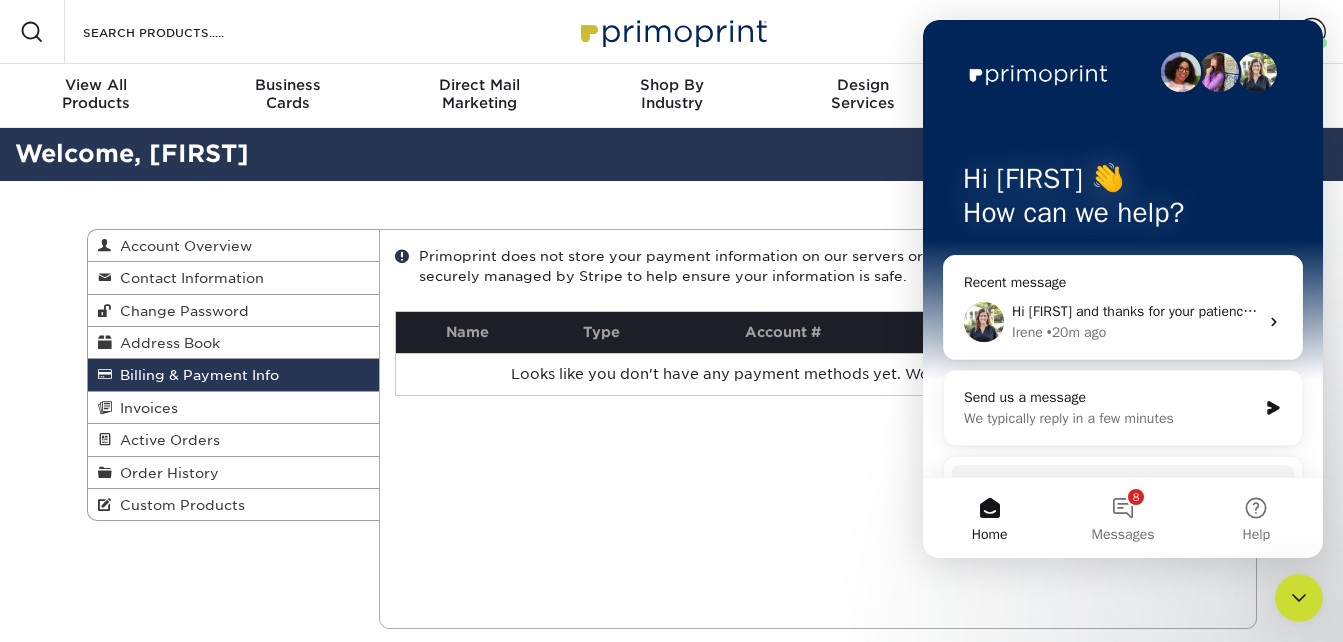 click on "Hi Ibrahim and thanks for your patience,  I was advised that if you clear your cache and try again that it should allow you to add the card back in and complete the purchase.   However, please let us know if you continue to have any trouble." at bounding box center (1735, 311) 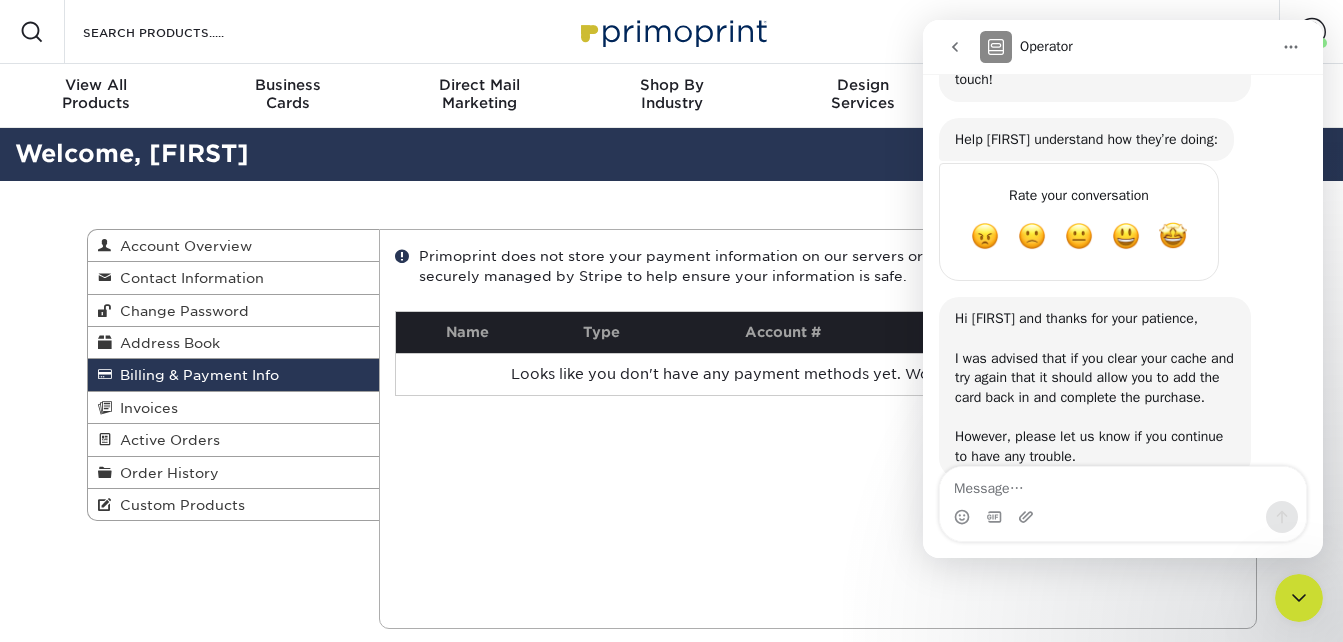 scroll, scrollTop: 2168, scrollLeft: 0, axis: vertical 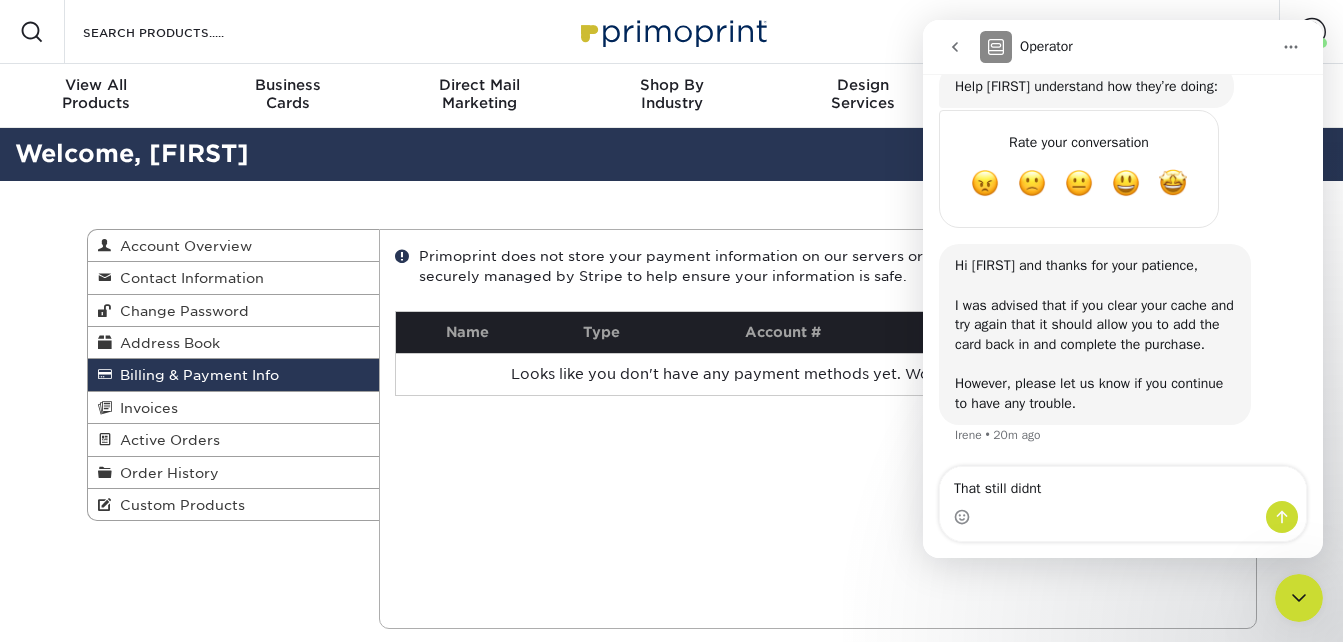 type on "That still didn" 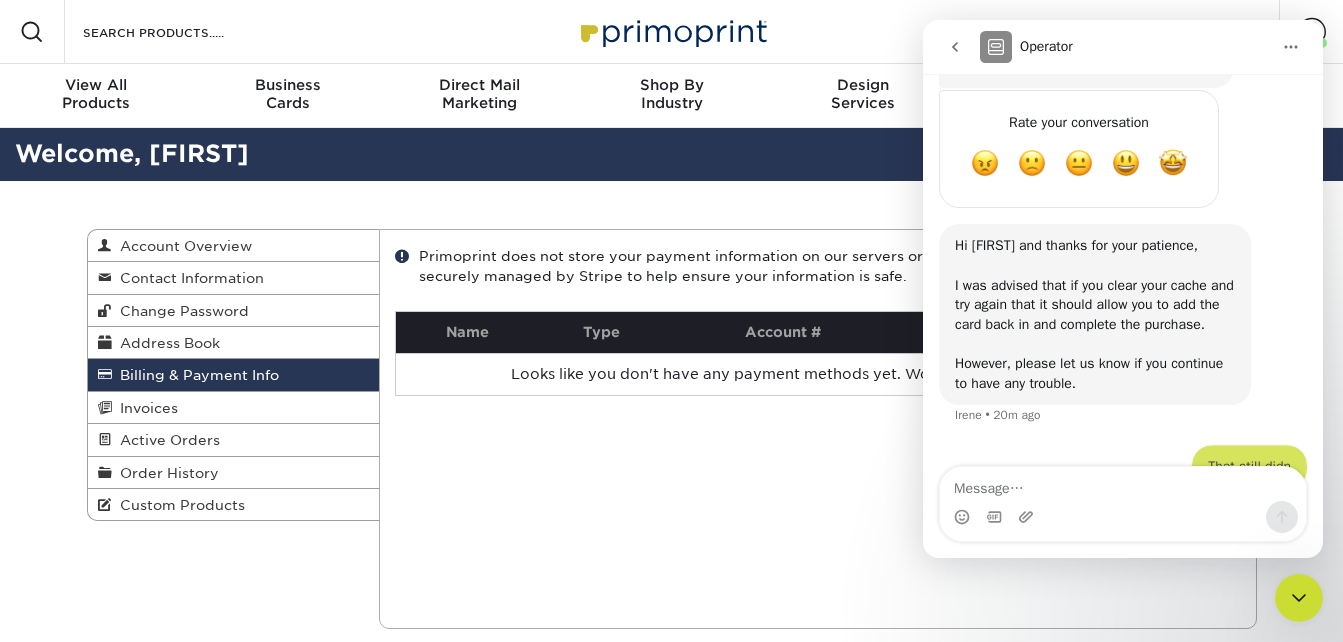 scroll, scrollTop: 2227, scrollLeft: 0, axis: vertical 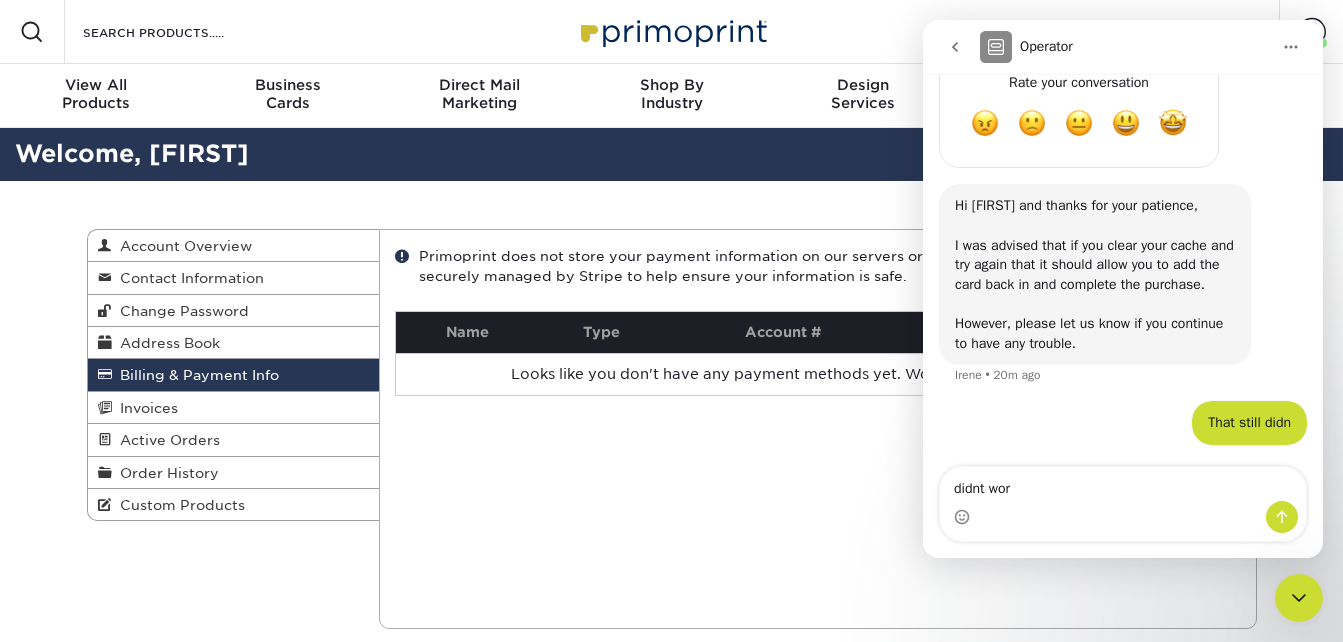 type on "didnt work" 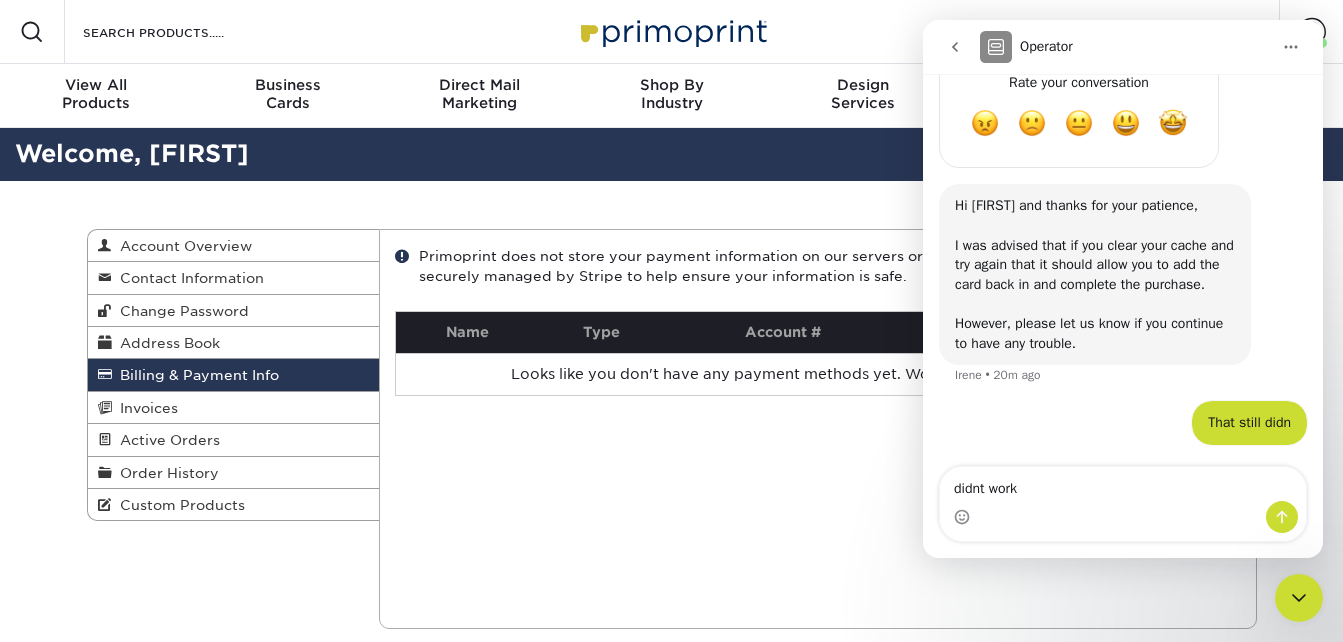 type 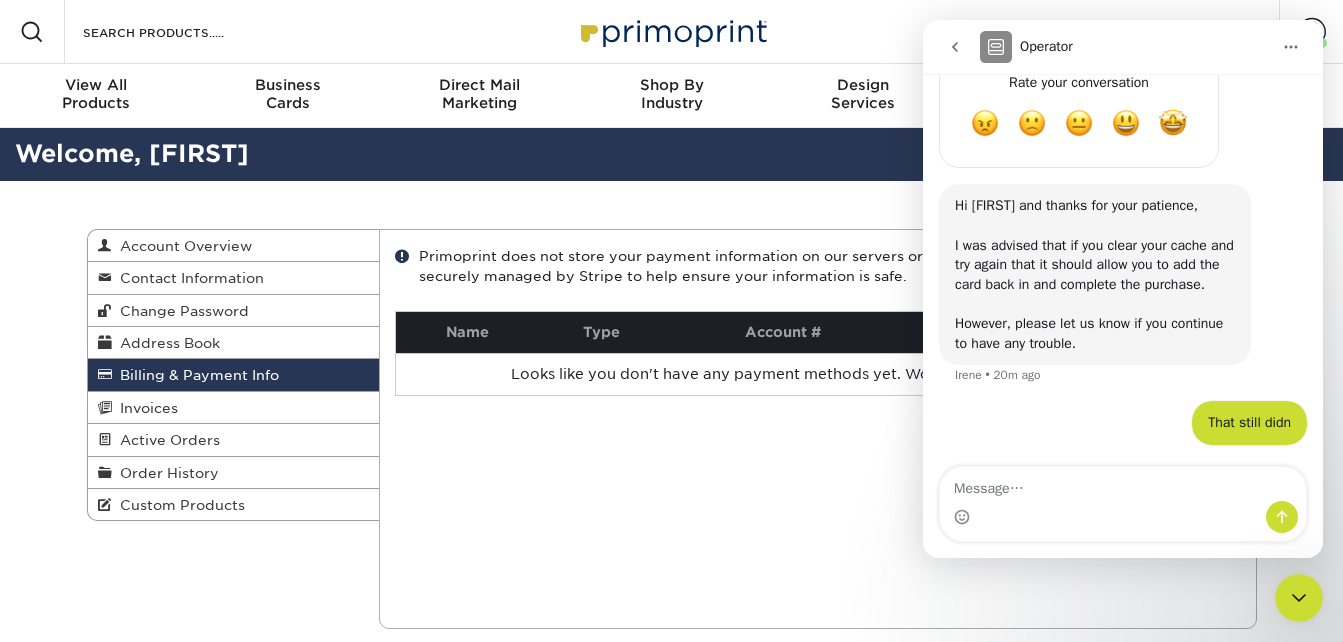 scroll, scrollTop: 2273, scrollLeft: 0, axis: vertical 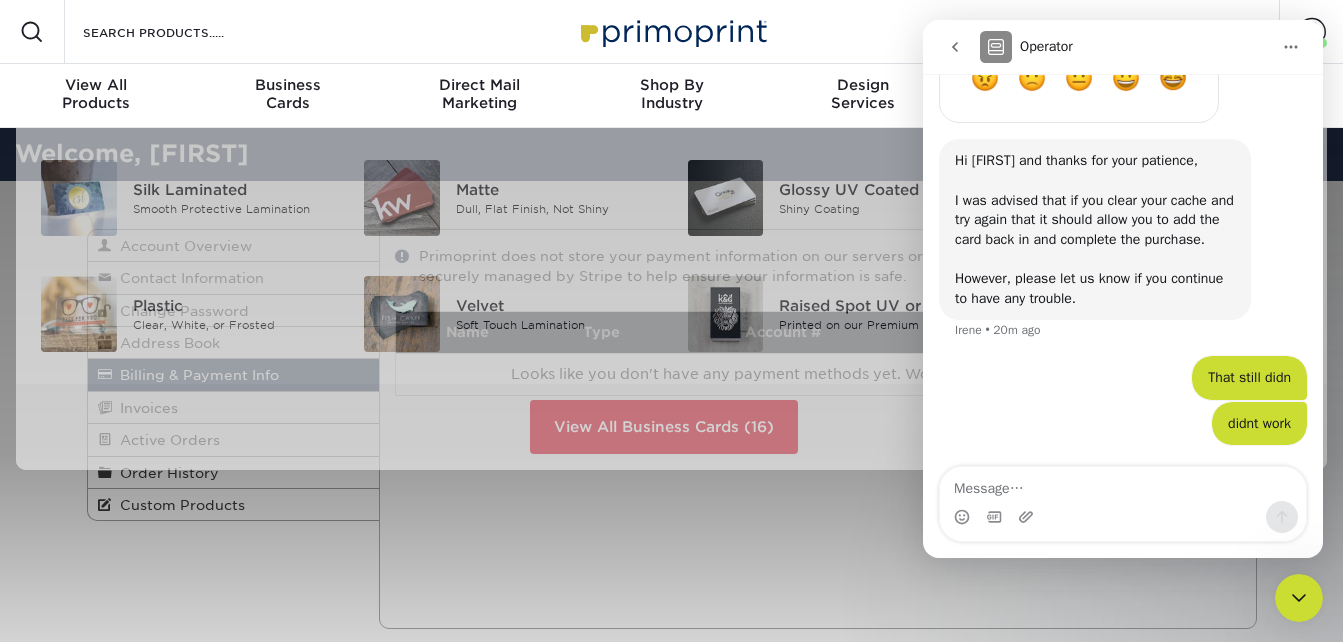 click on "Resources Menu
Search Products
Account
Welcome,   Ibrahim
Account Dashboard
Active Orders
Order History
Logout
1" at bounding box center [671, 631] 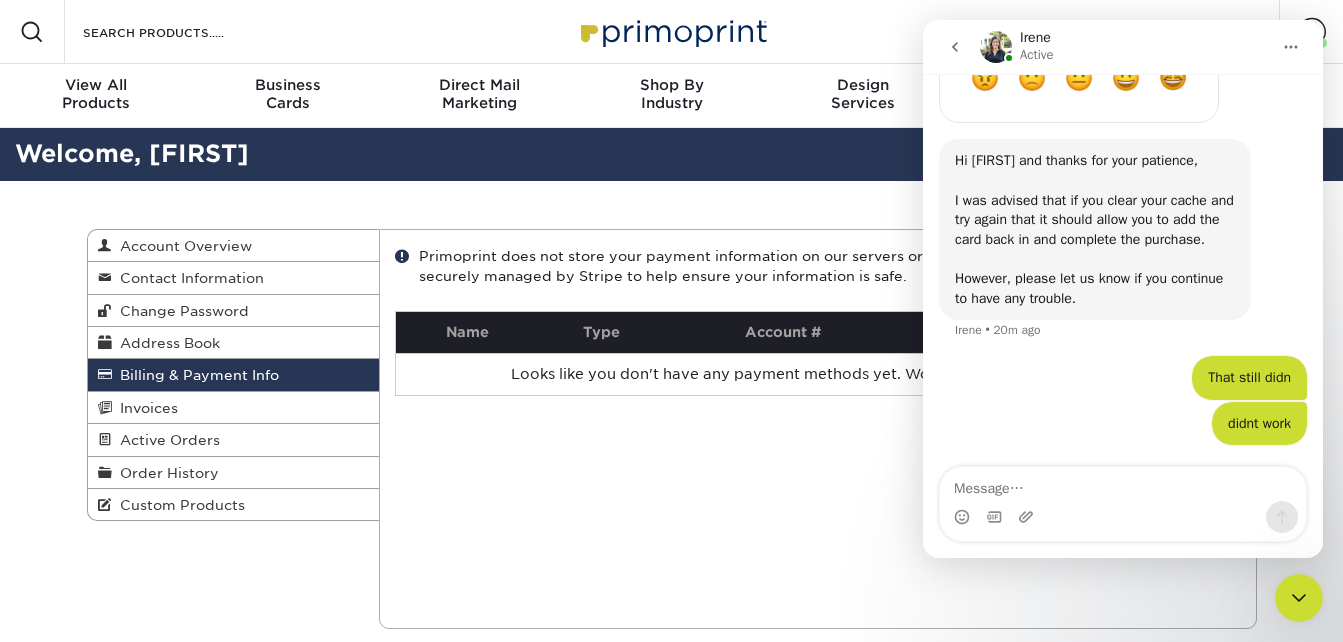 click at bounding box center (1299, 598) 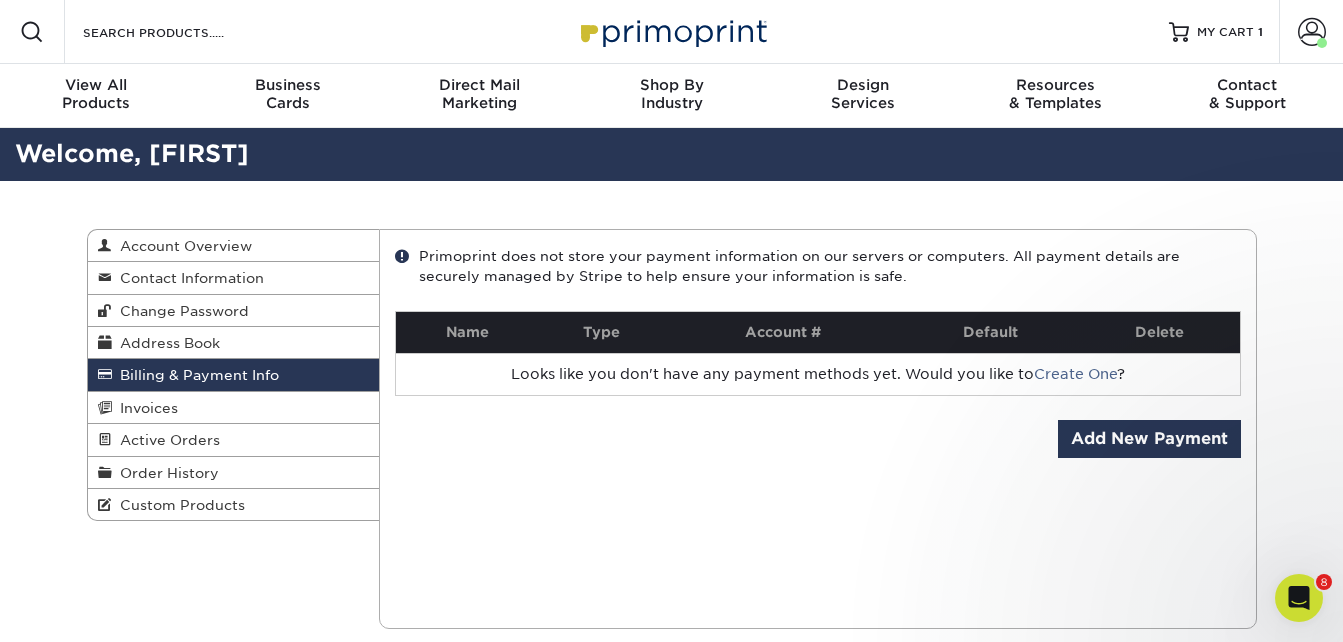 scroll, scrollTop: 0, scrollLeft: 0, axis: both 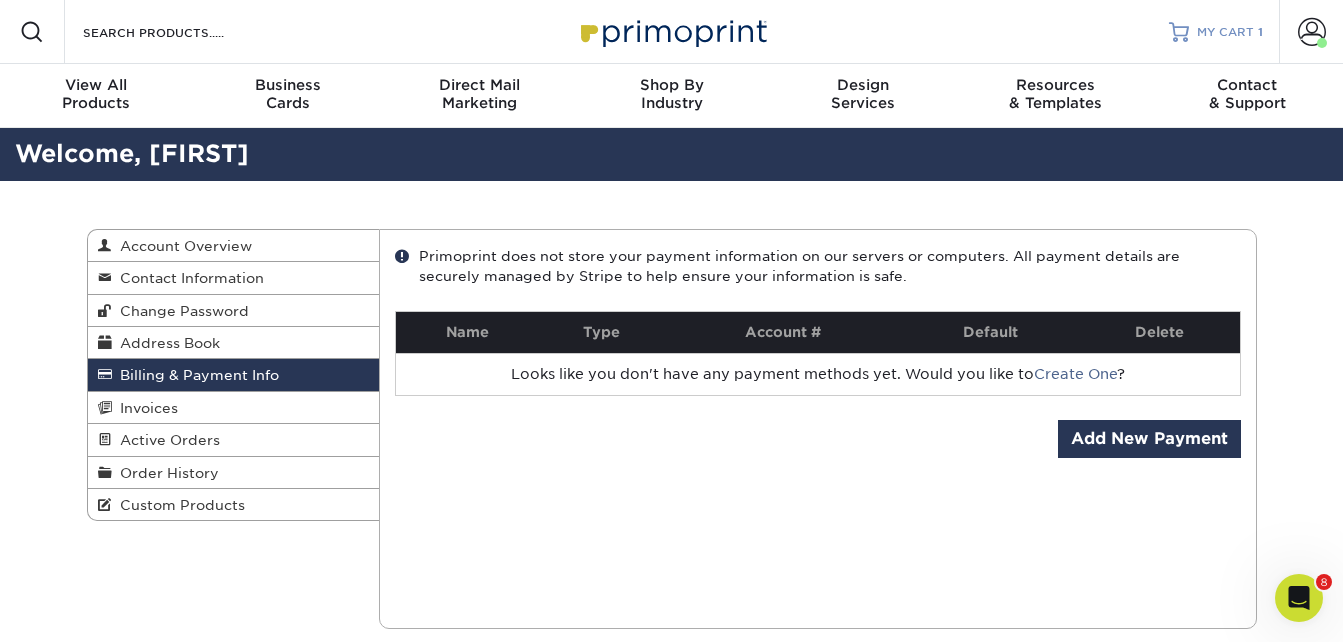 click on "MY CART" at bounding box center (1225, 32) 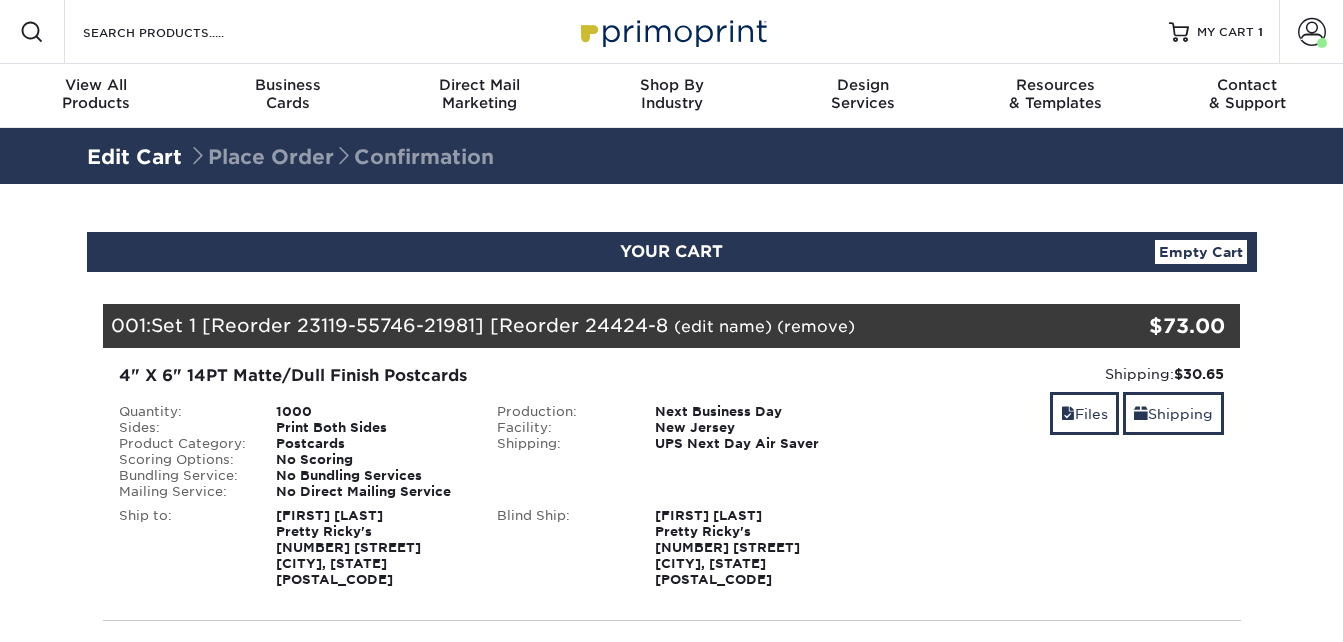 scroll, scrollTop: 0, scrollLeft: 0, axis: both 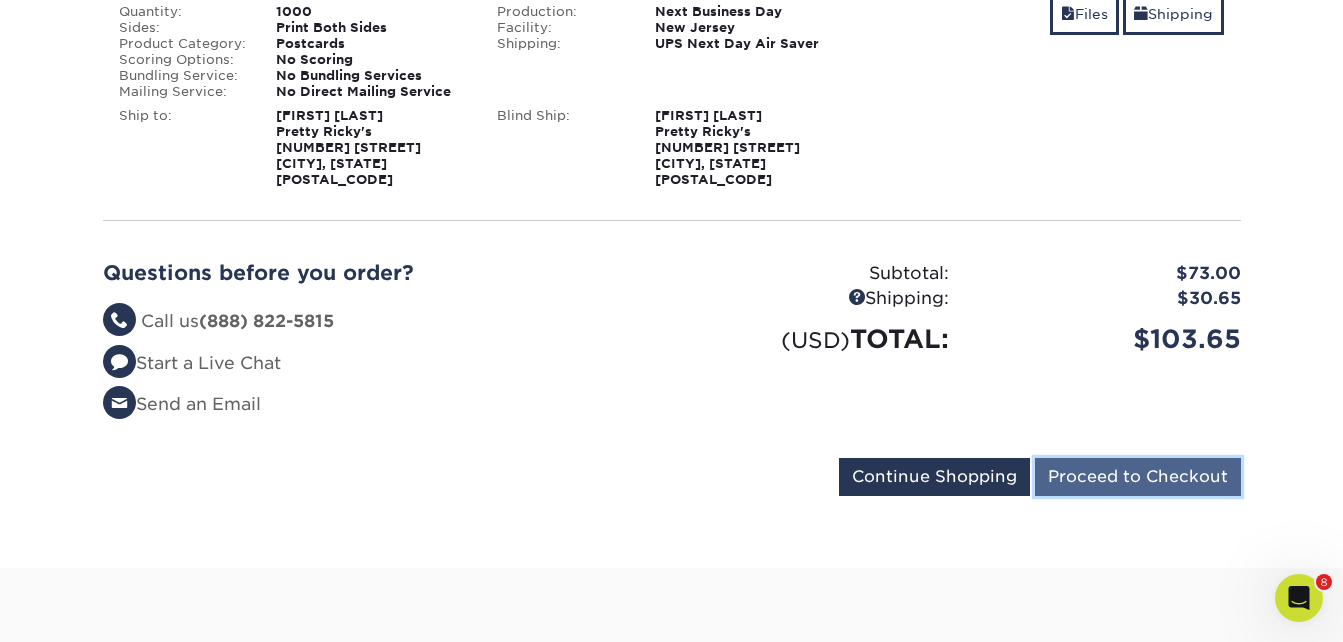 click on "Proceed to Checkout" at bounding box center [1138, 477] 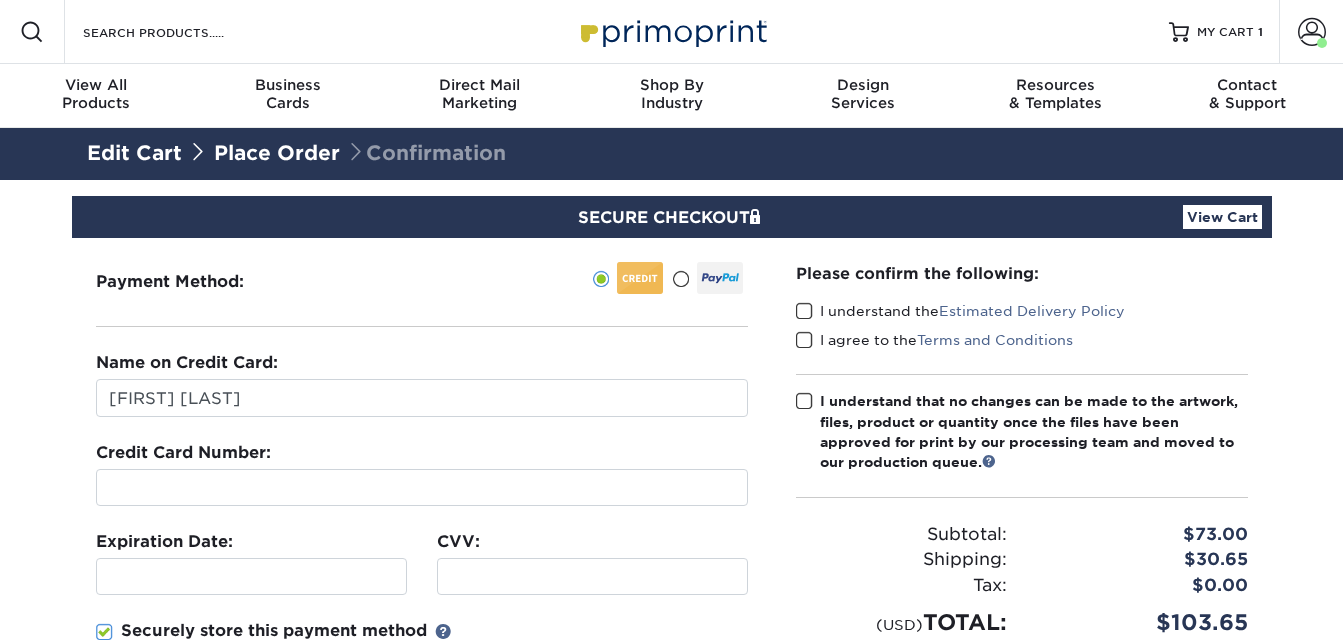 scroll, scrollTop: 0, scrollLeft: 0, axis: both 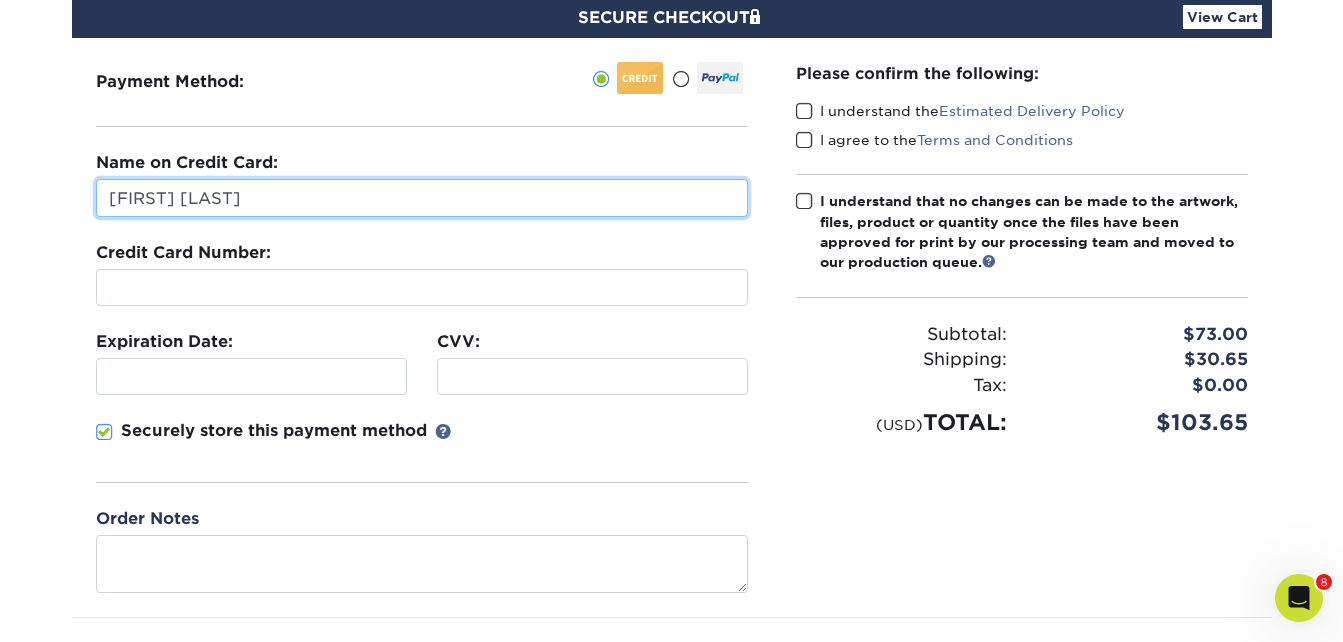 click on "[FIRST] [LAST]" at bounding box center (422, 198) 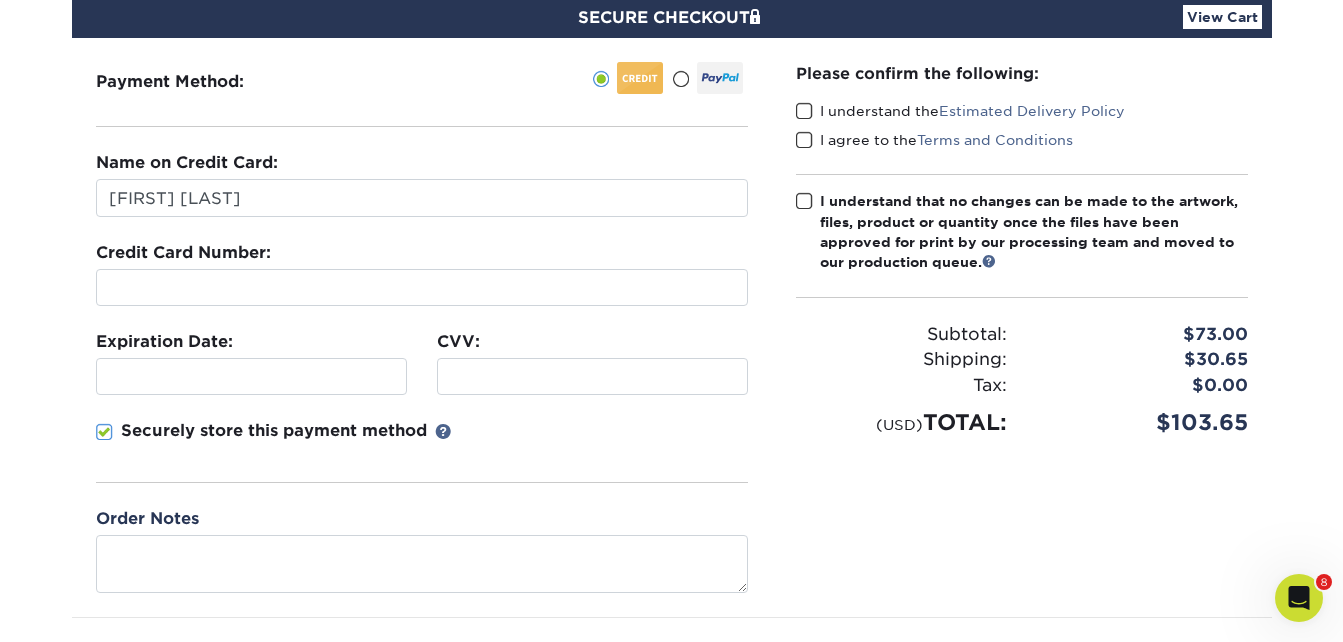 click on "Securely store this payment method" at bounding box center [422, 451] 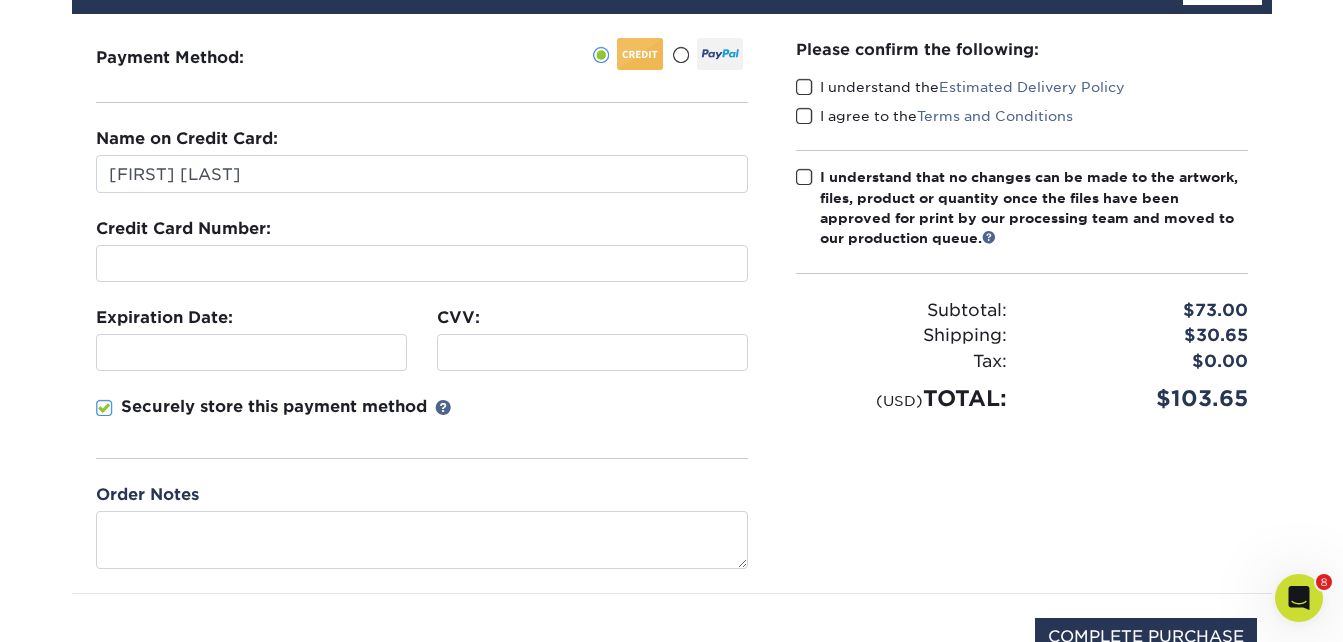 click on "Please confirm the following:
I understand the  Estimated Delivery Policy
I agree to the  Terms and Conditions
Subtotal:" at bounding box center [1022, 226] 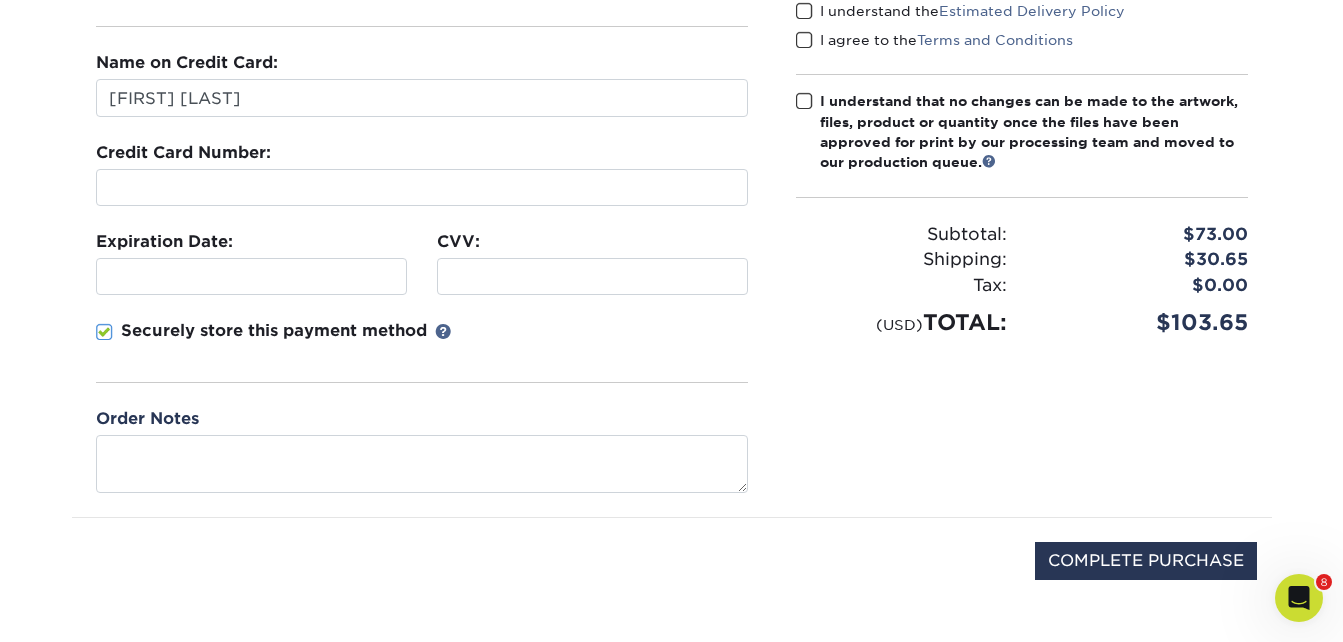 drag, startPoint x: 801, startPoint y: 96, endPoint x: 803, endPoint y: 79, distance: 17.117243 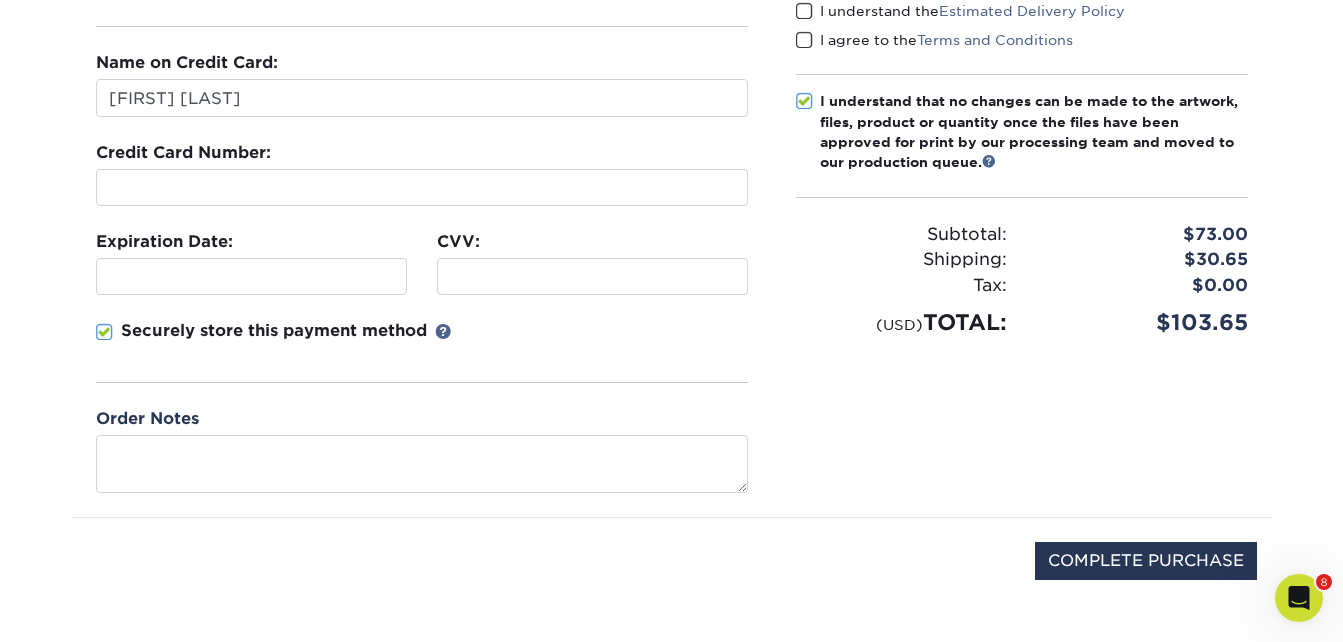 drag, startPoint x: 813, startPoint y: 37, endPoint x: 803, endPoint y: 16, distance: 23.259407 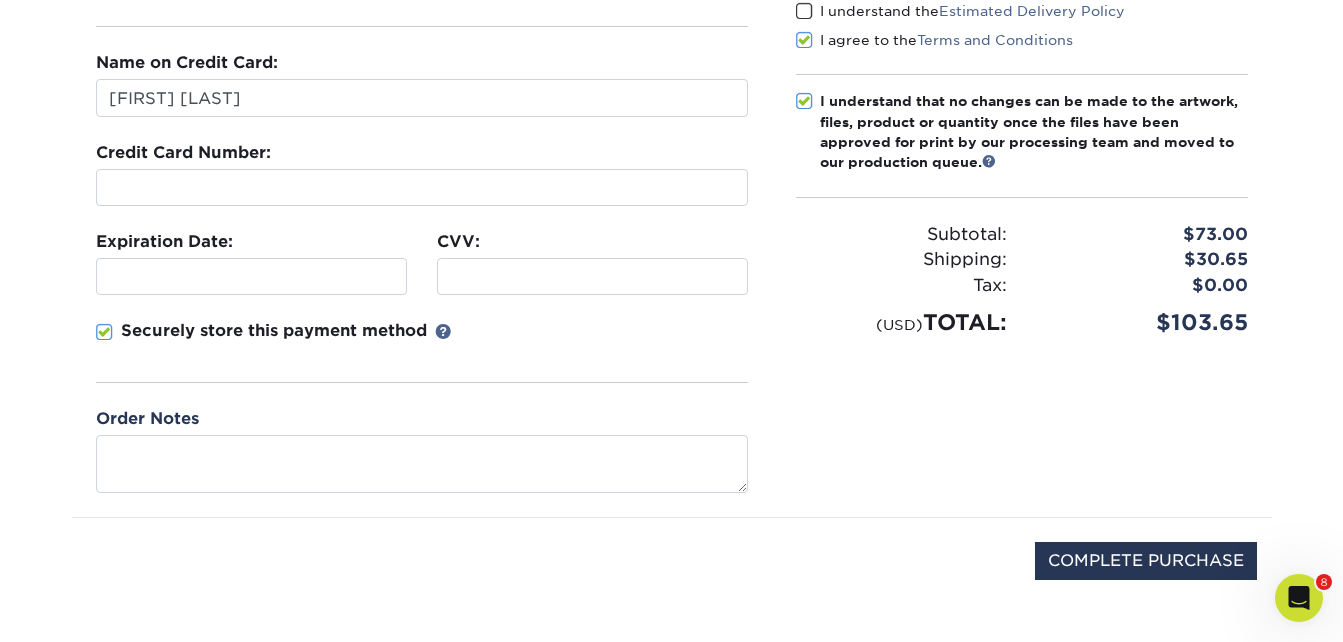 click at bounding box center [804, 11] 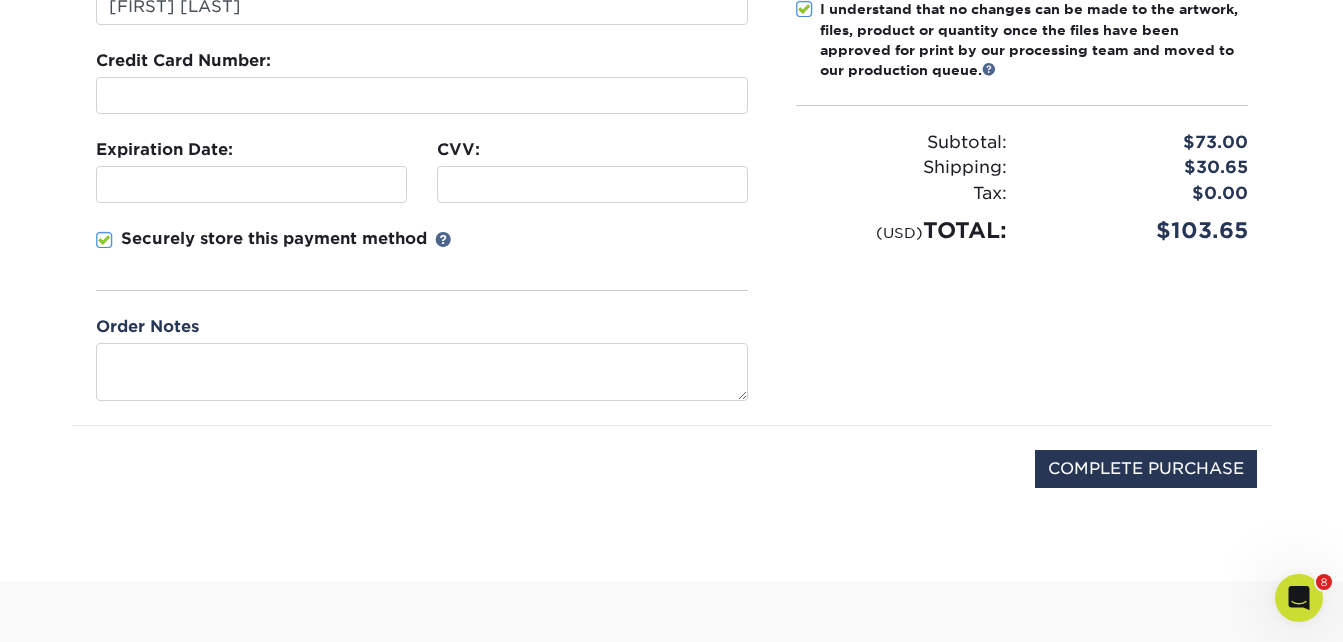 scroll, scrollTop: 400, scrollLeft: 0, axis: vertical 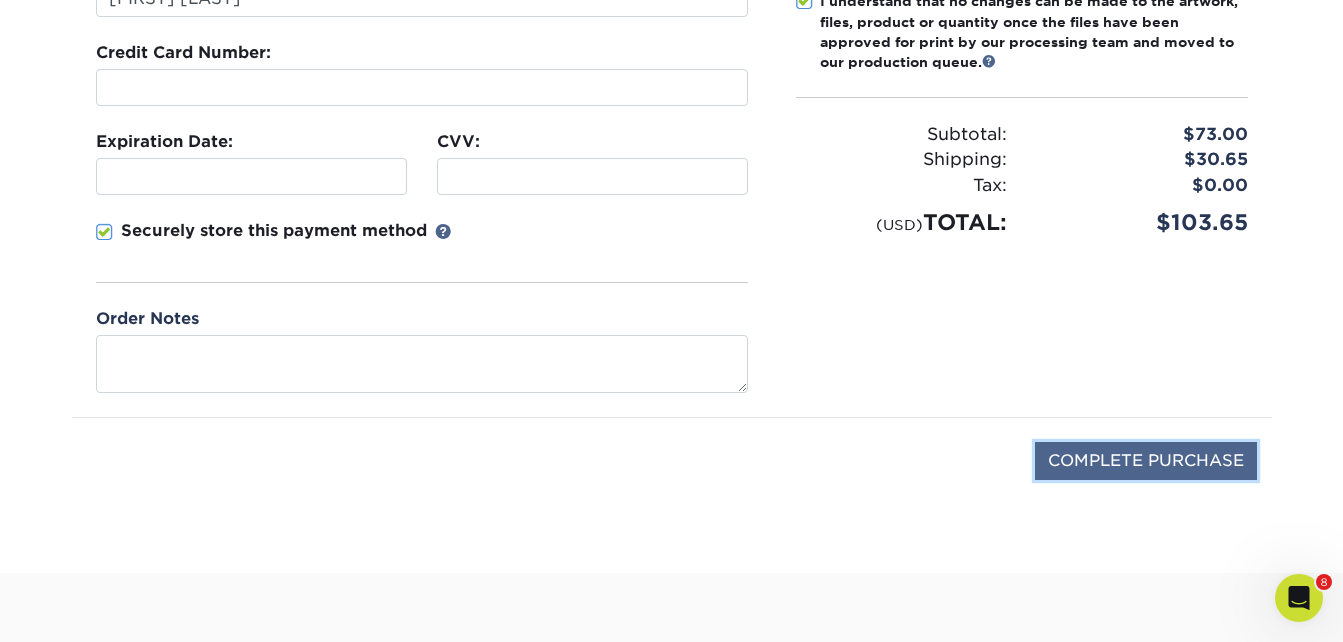 click on "COMPLETE PURCHASE" at bounding box center [1146, 461] 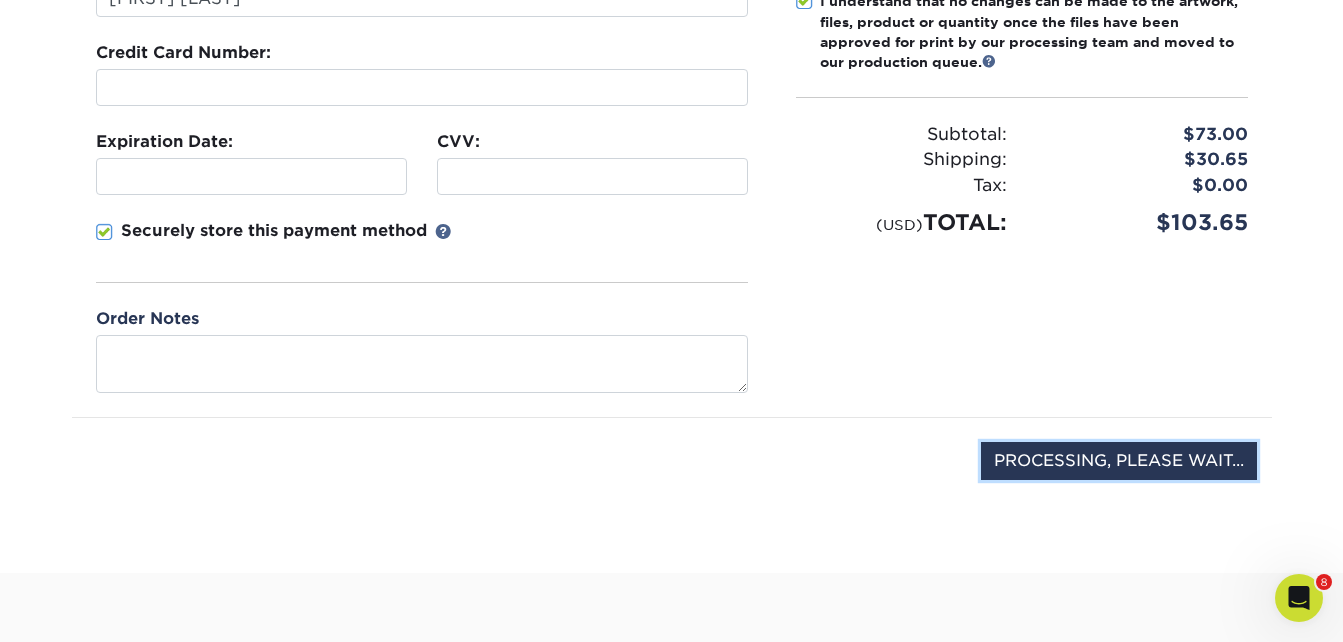 type on "COMPLETE PURCHASE" 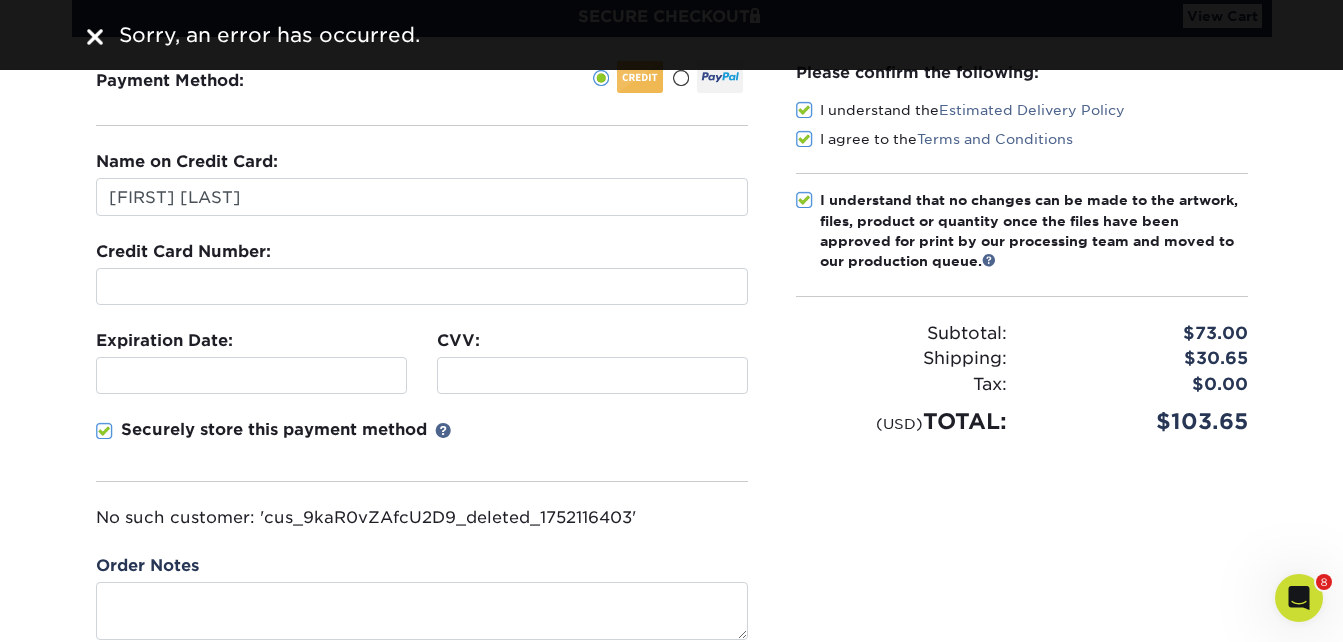 scroll, scrollTop: 200, scrollLeft: 0, axis: vertical 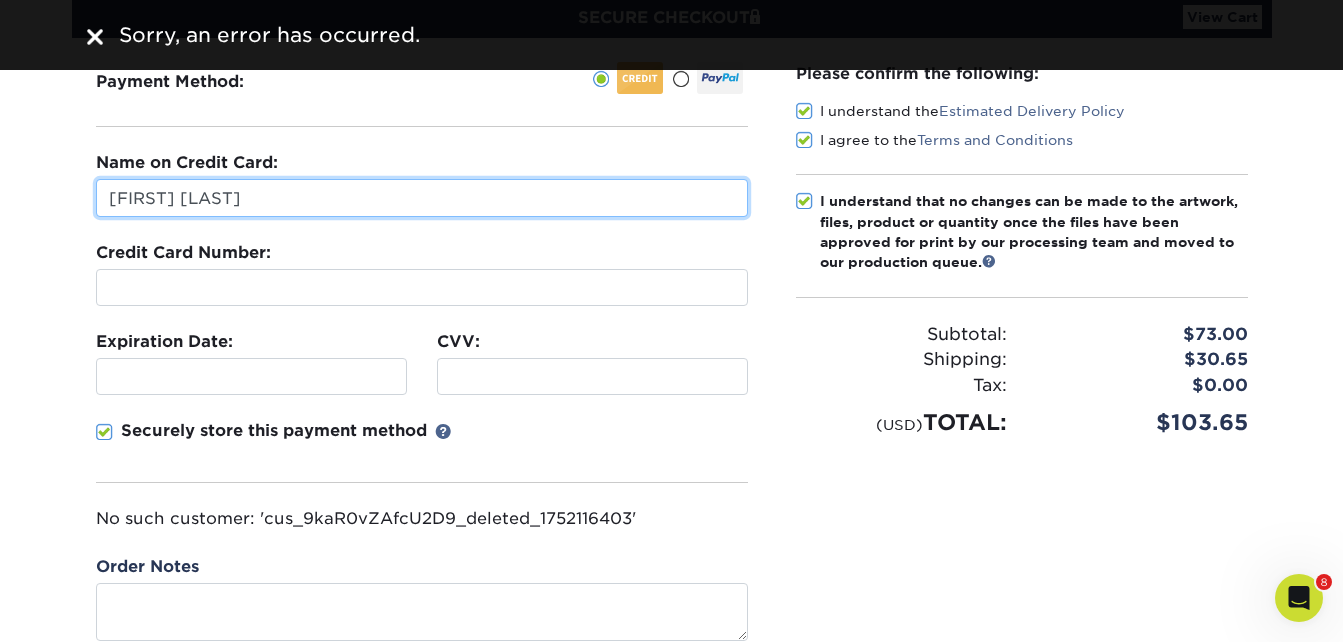 click on "Jaime Felber" at bounding box center [422, 198] 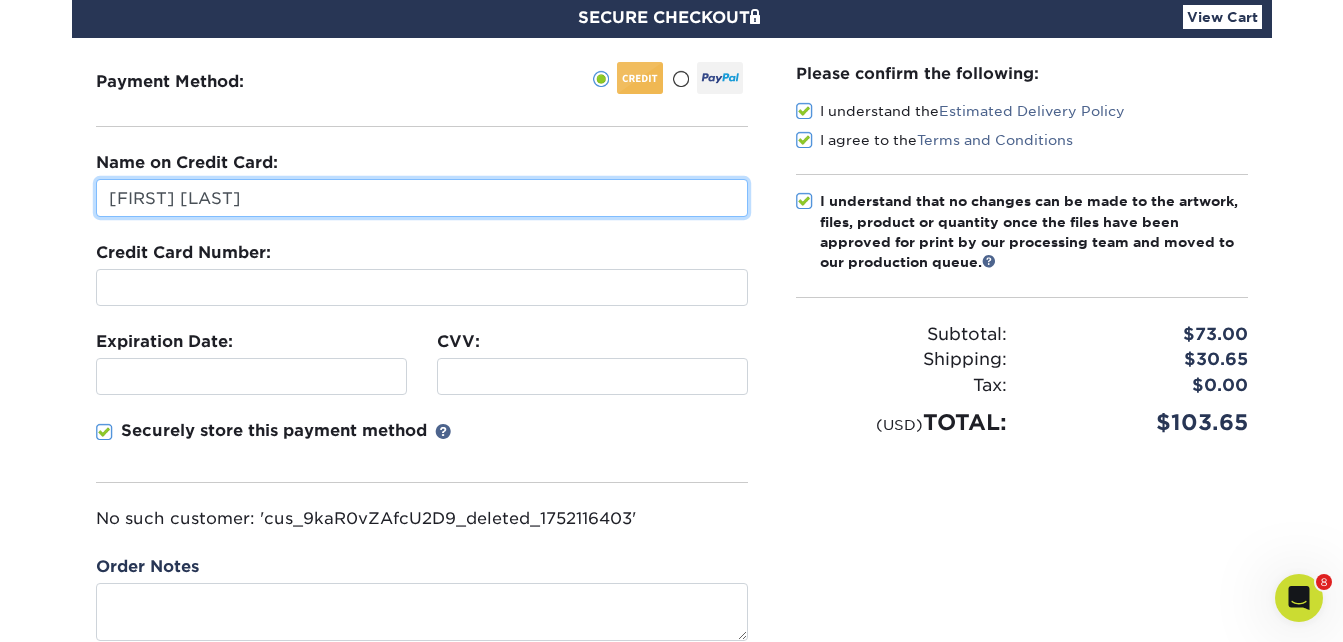 type on "Ibrahim Mulrain" 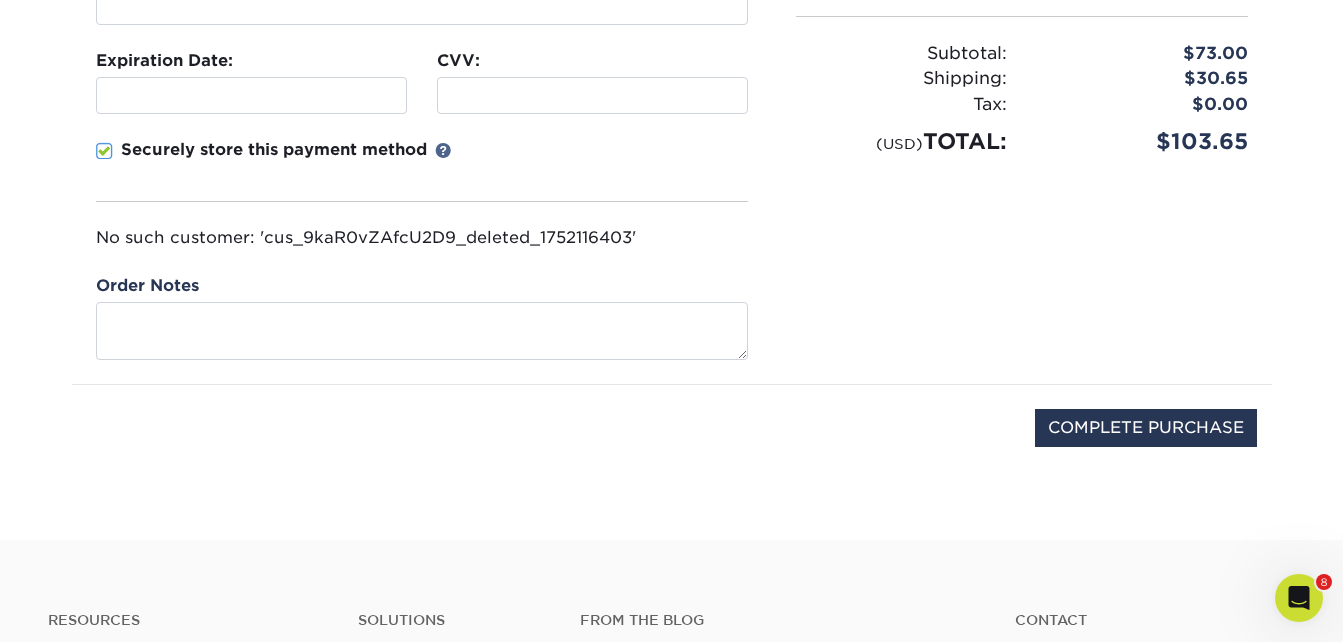 scroll, scrollTop: 500, scrollLeft: 0, axis: vertical 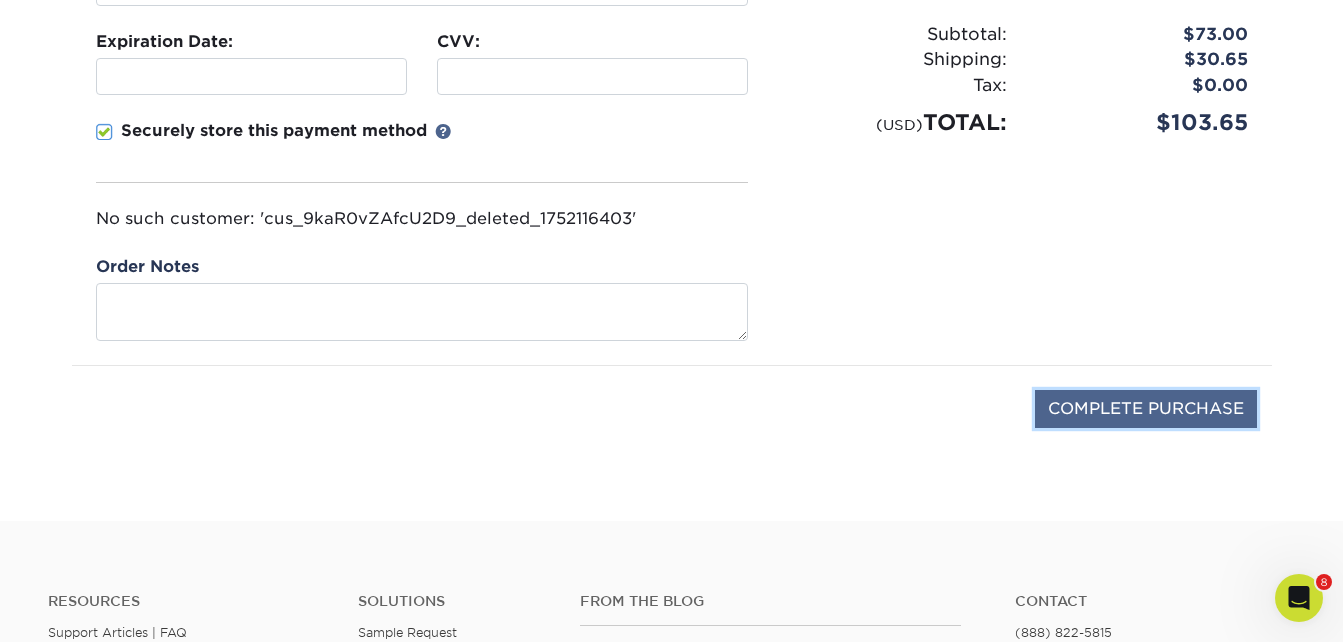click on "COMPLETE PURCHASE" at bounding box center (1146, 409) 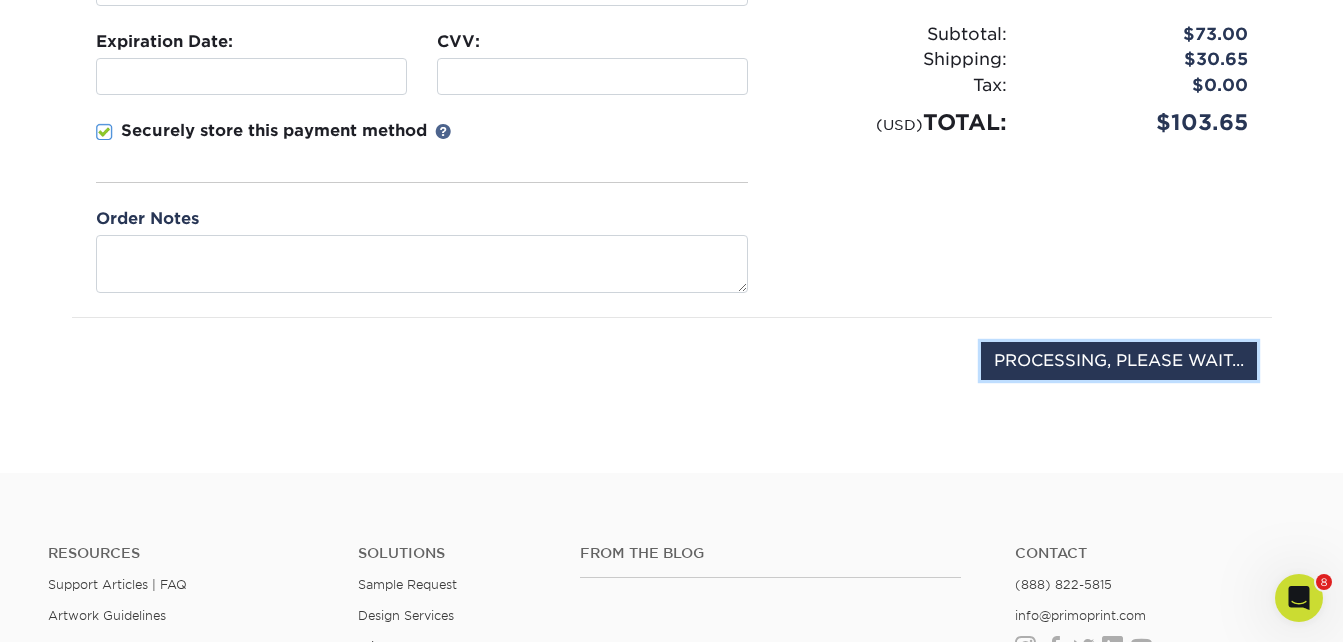 type on "COMPLETE PURCHASE" 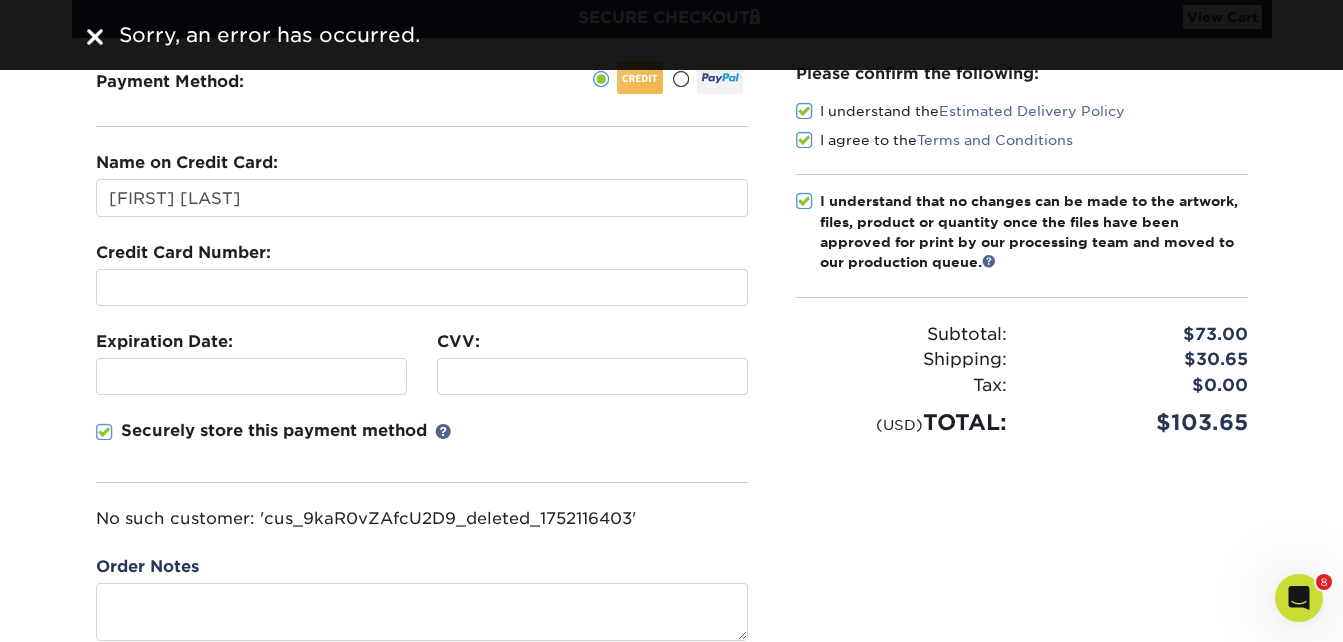 scroll, scrollTop: 0, scrollLeft: 0, axis: both 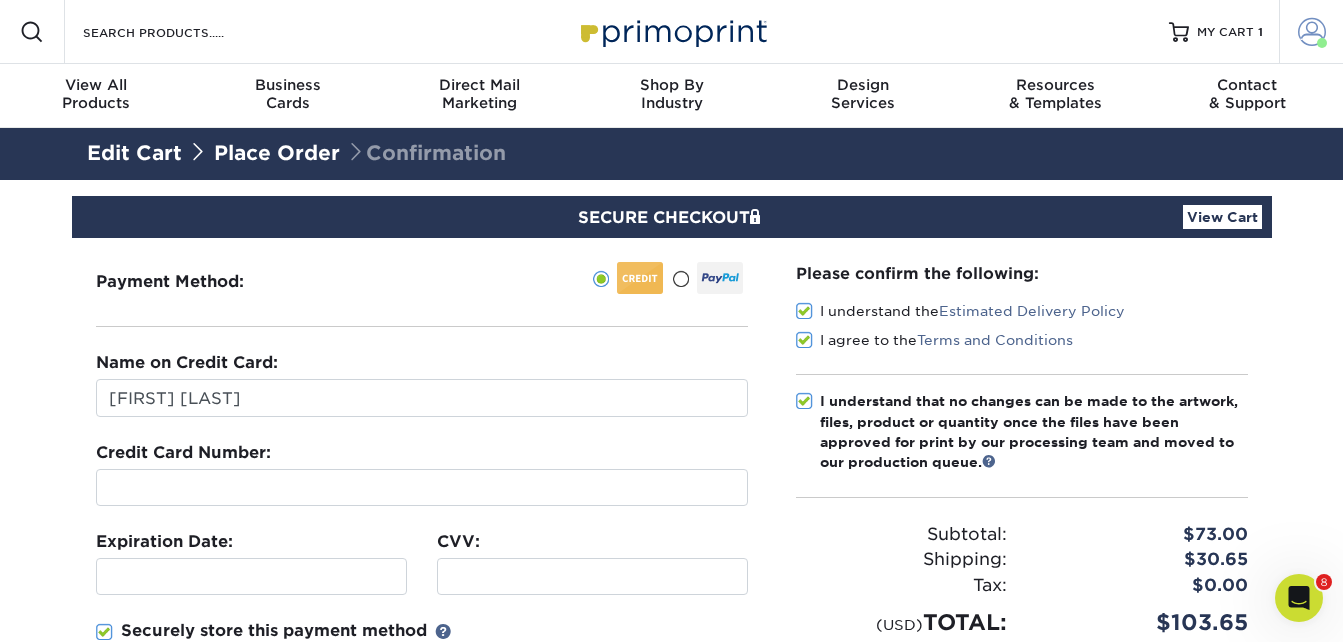 click on "Account" at bounding box center [1311, 32] 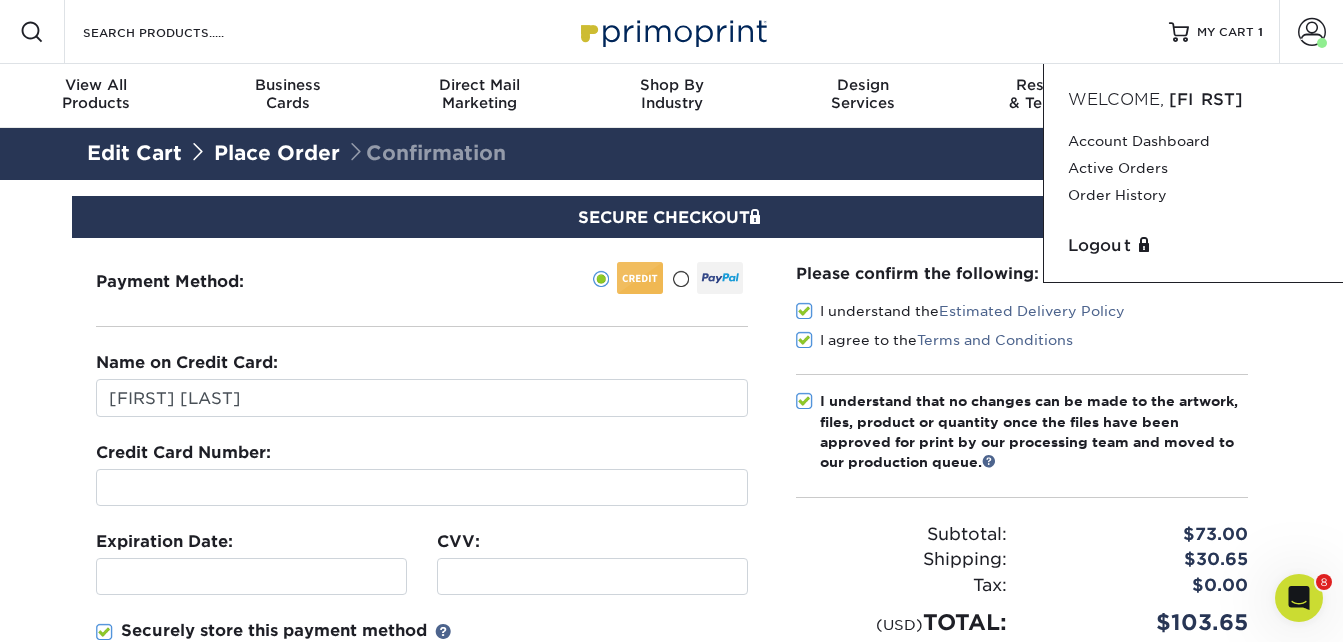 click on "Payment Method:" at bounding box center (422, 551) 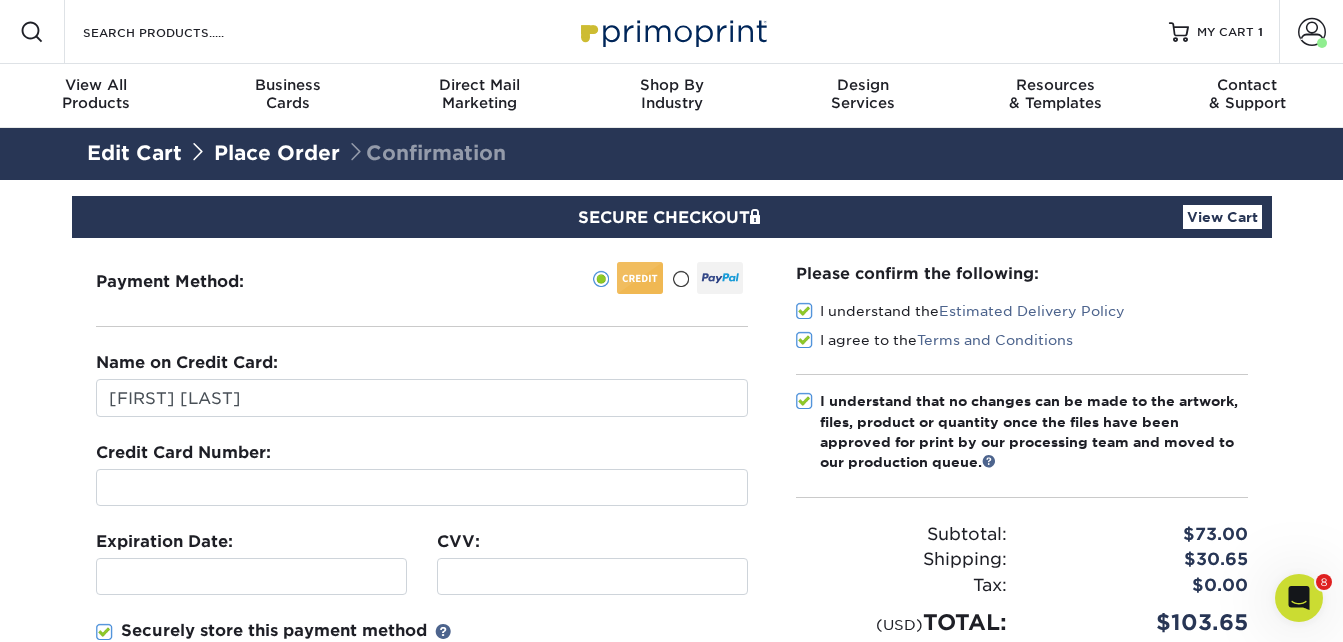 click on "View Cart" at bounding box center [1222, 217] 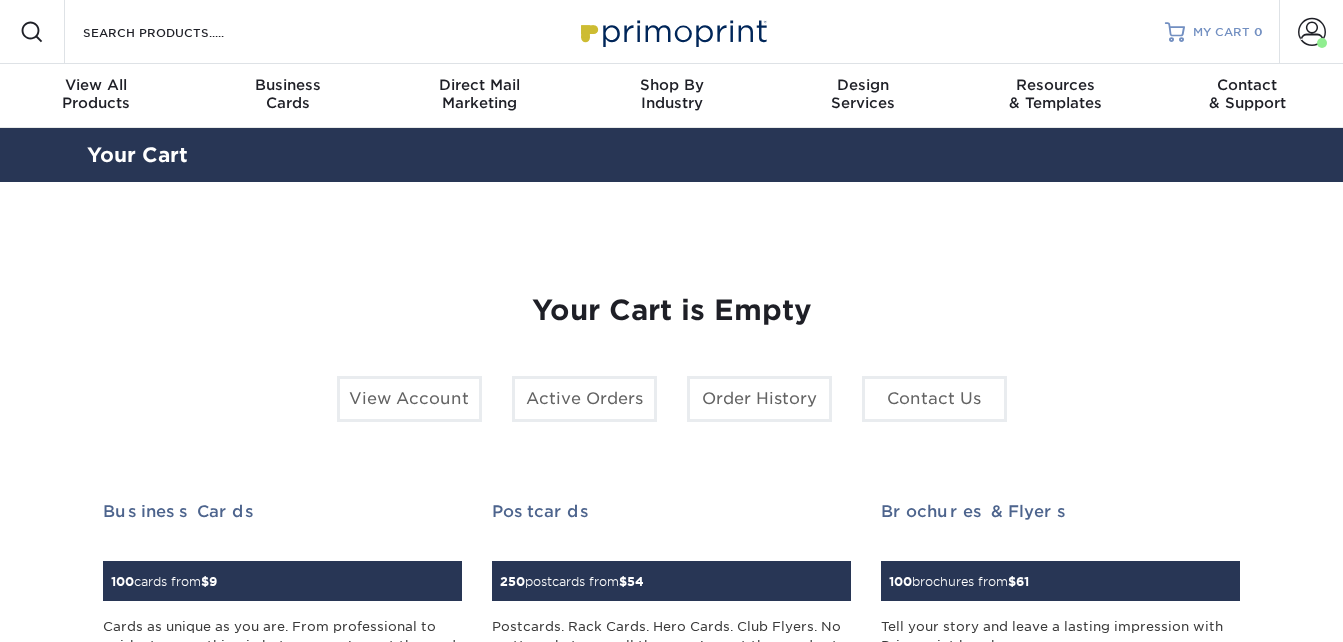 scroll, scrollTop: 0, scrollLeft: 0, axis: both 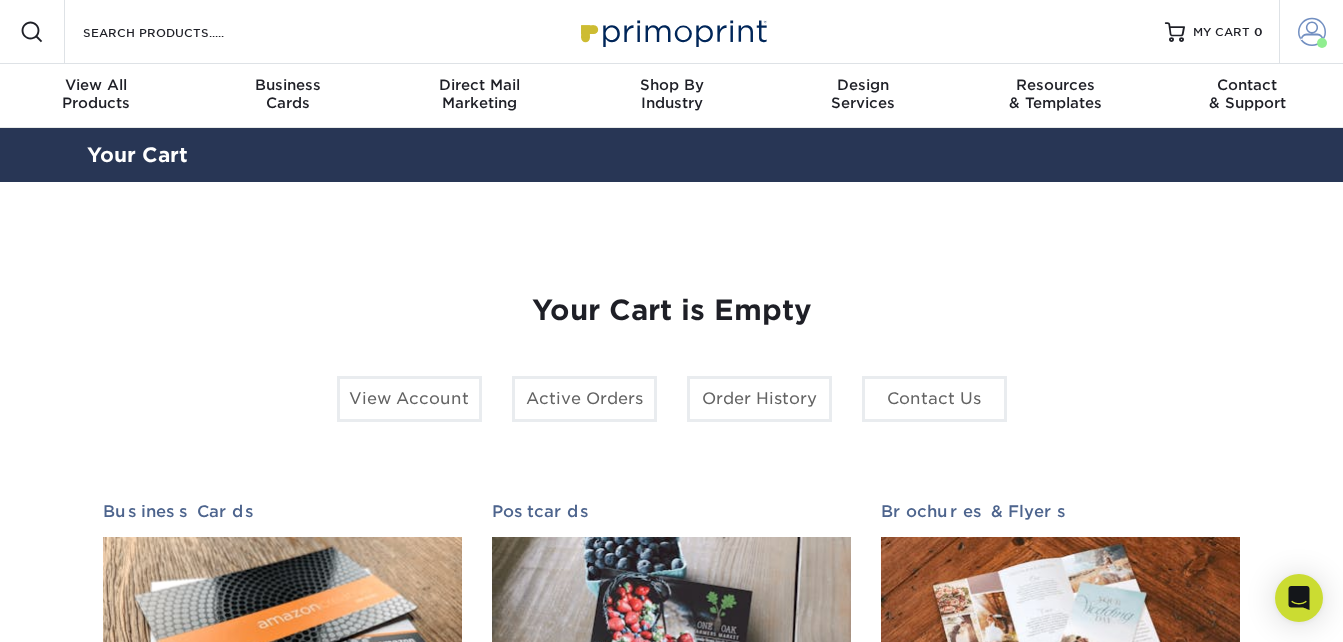 click on "Account" at bounding box center (1311, 32) 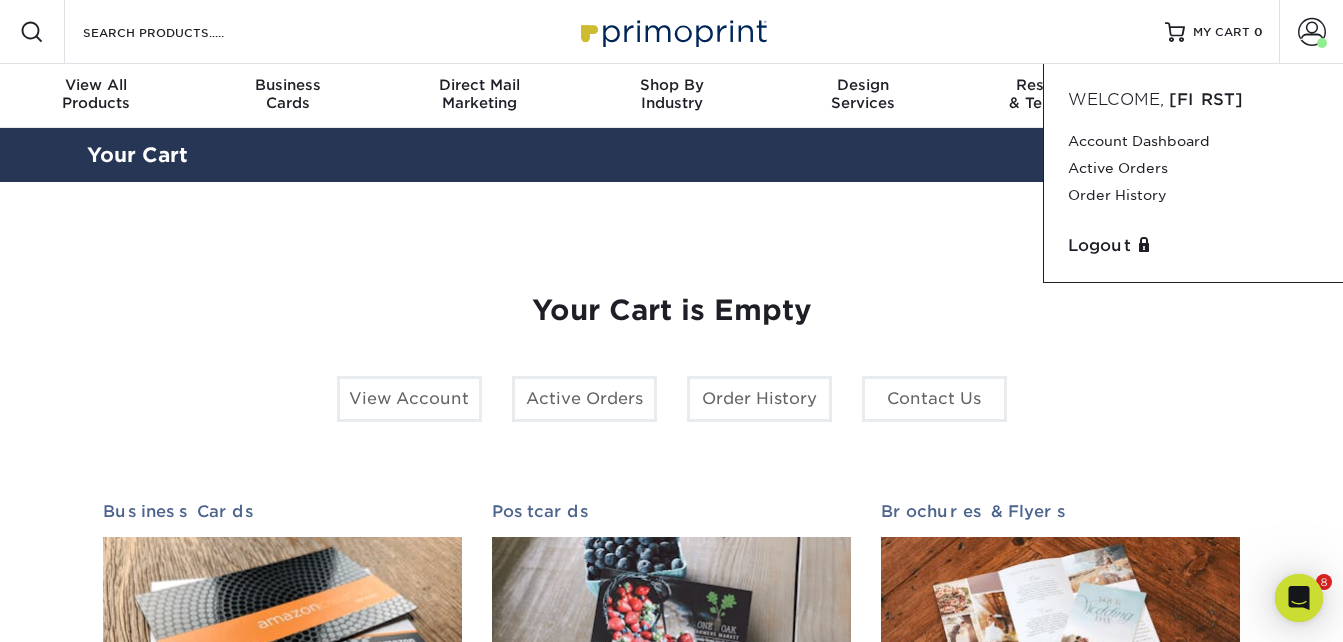 scroll, scrollTop: 0, scrollLeft: 0, axis: both 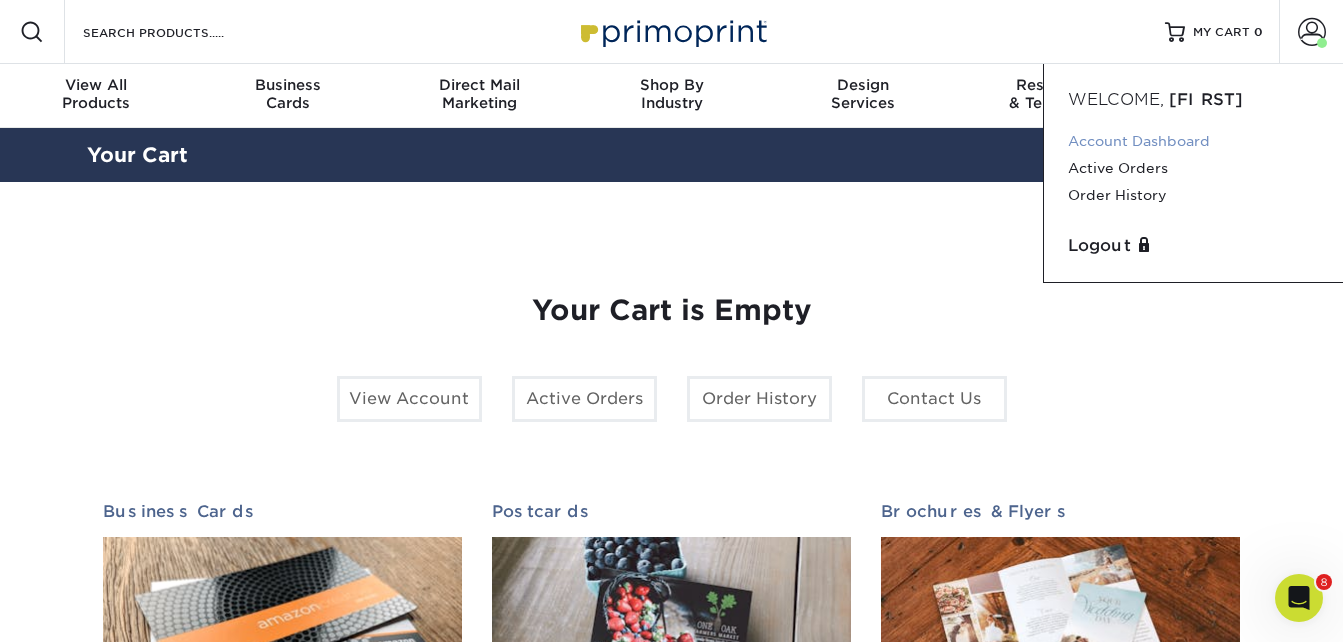 click on "Account Dashboard" at bounding box center [1193, 141] 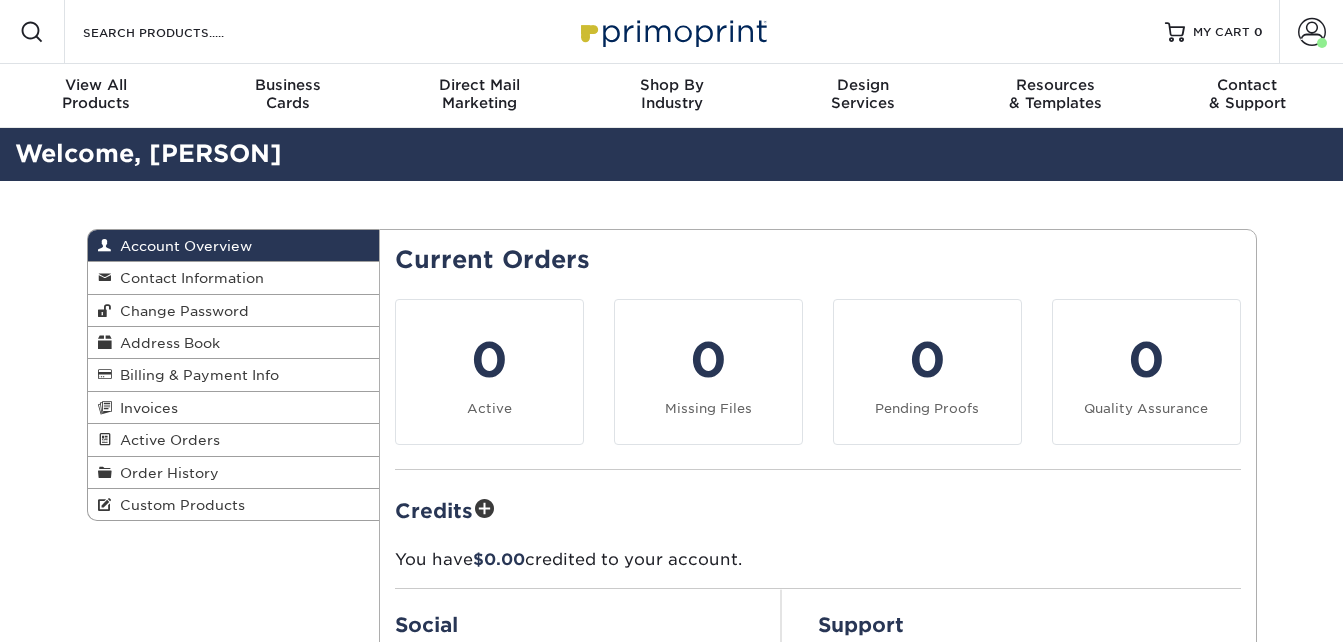 scroll, scrollTop: 0, scrollLeft: 0, axis: both 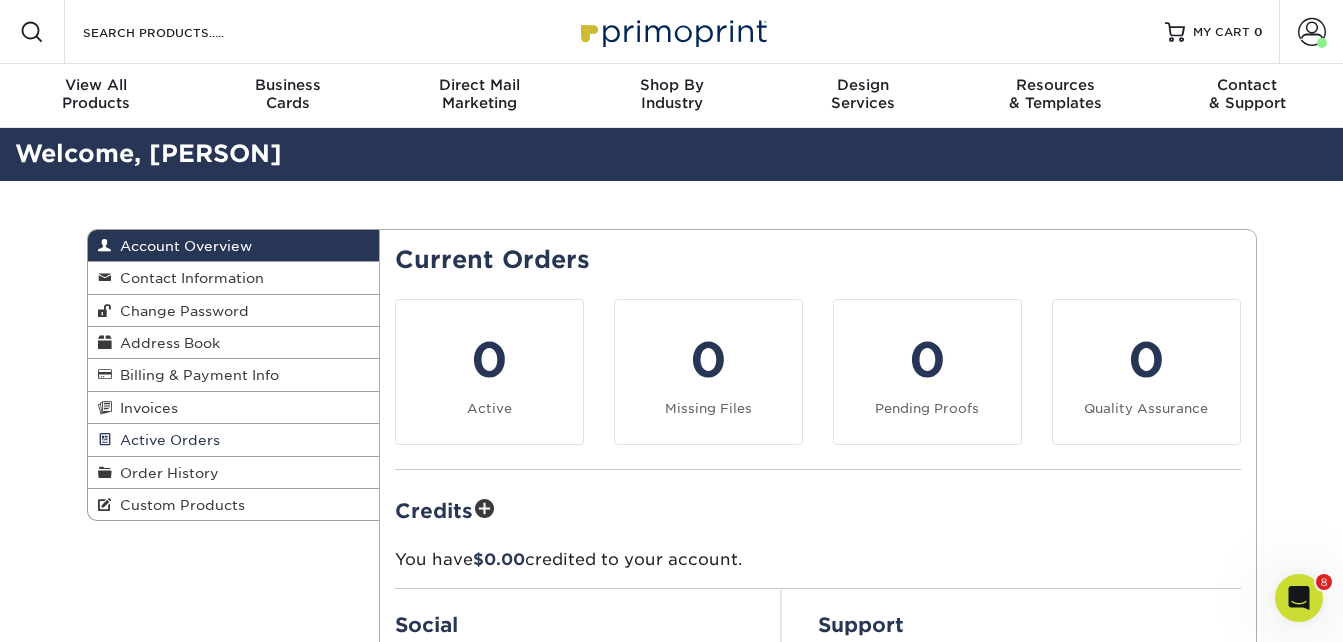 click on "Active Orders" at bounding box center (166, 440) 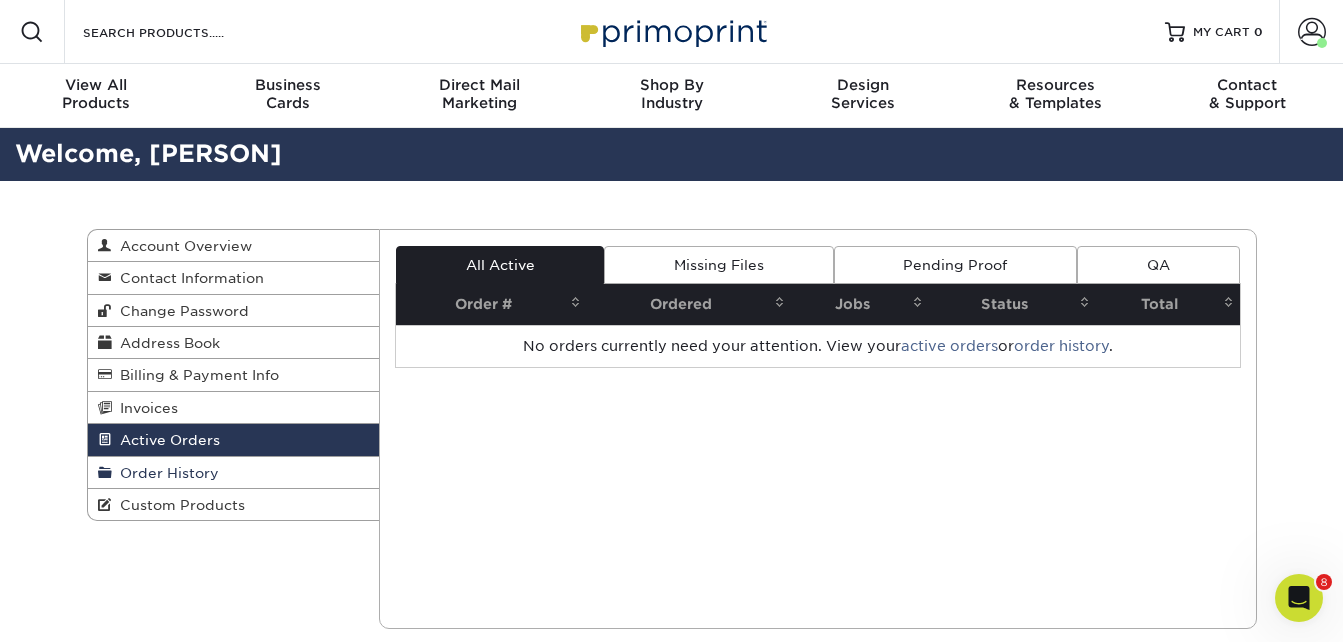 click on "Order History" at bounding box center (234, 473) 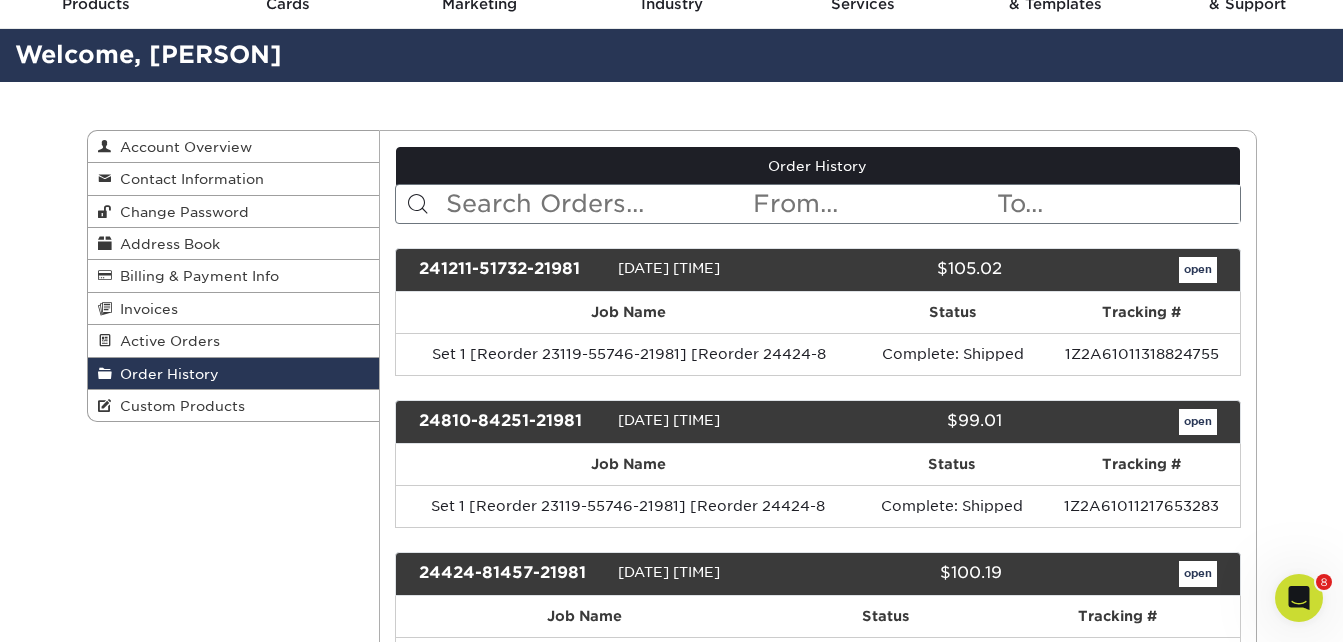 scroll, scrollTop: 100, scrollLeft: 0, axis: vertical 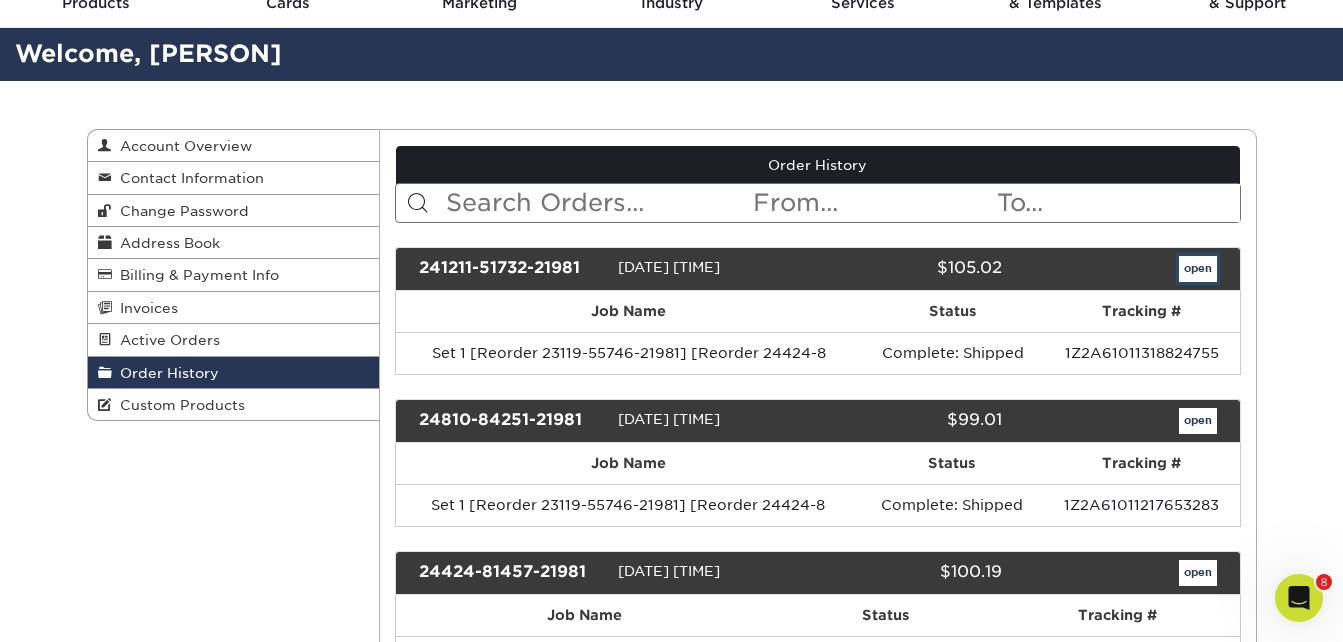 click on "open" at bounding box center [1198, 269] 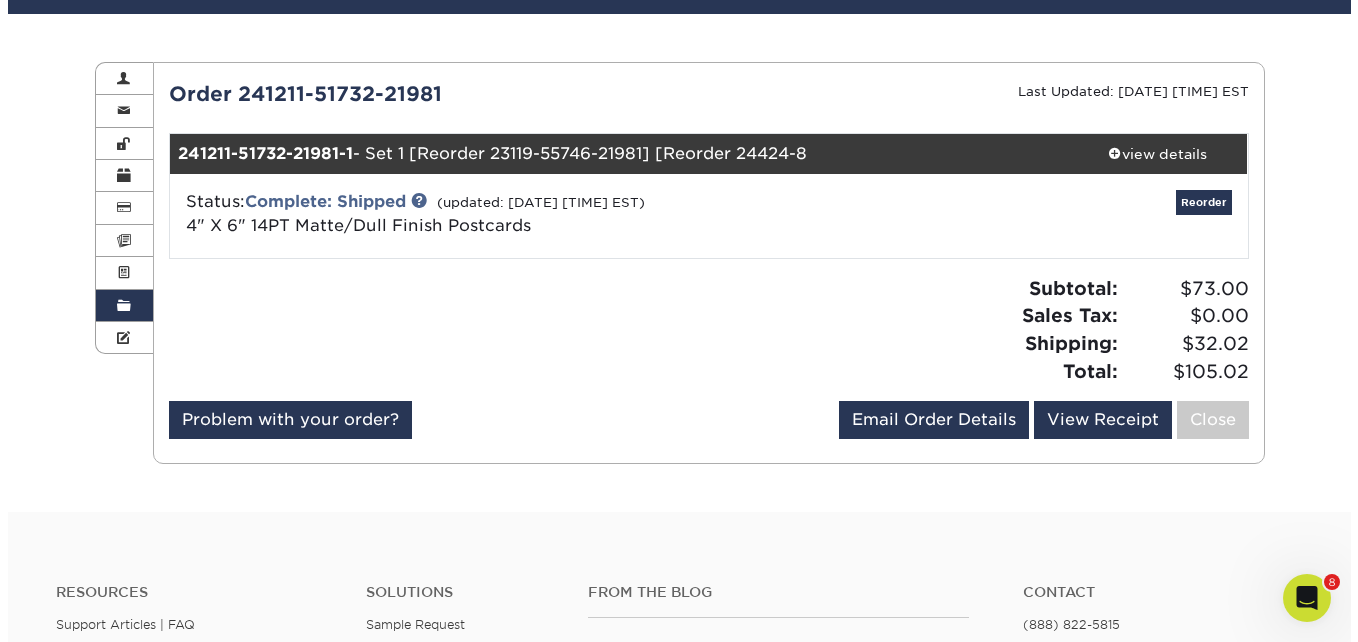 scroll, scrollTop: 200, scrollLeft: 0, axis: vertical 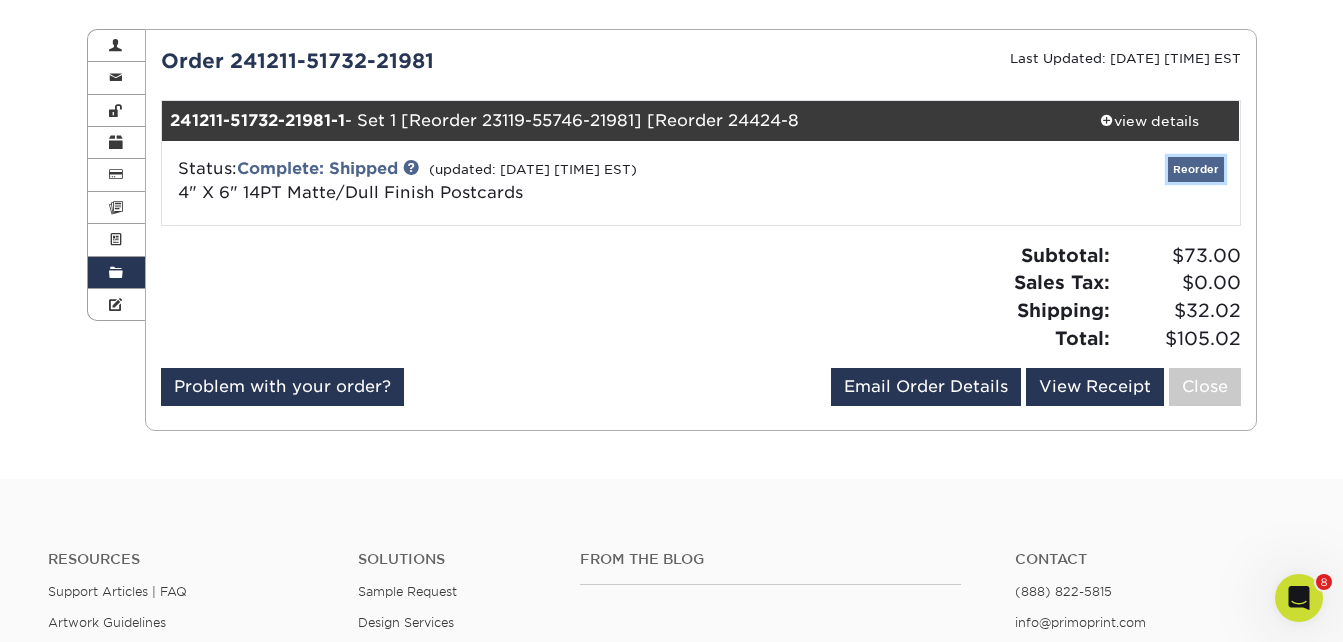 click on "Reorder" at bounding box center [1196, 169] 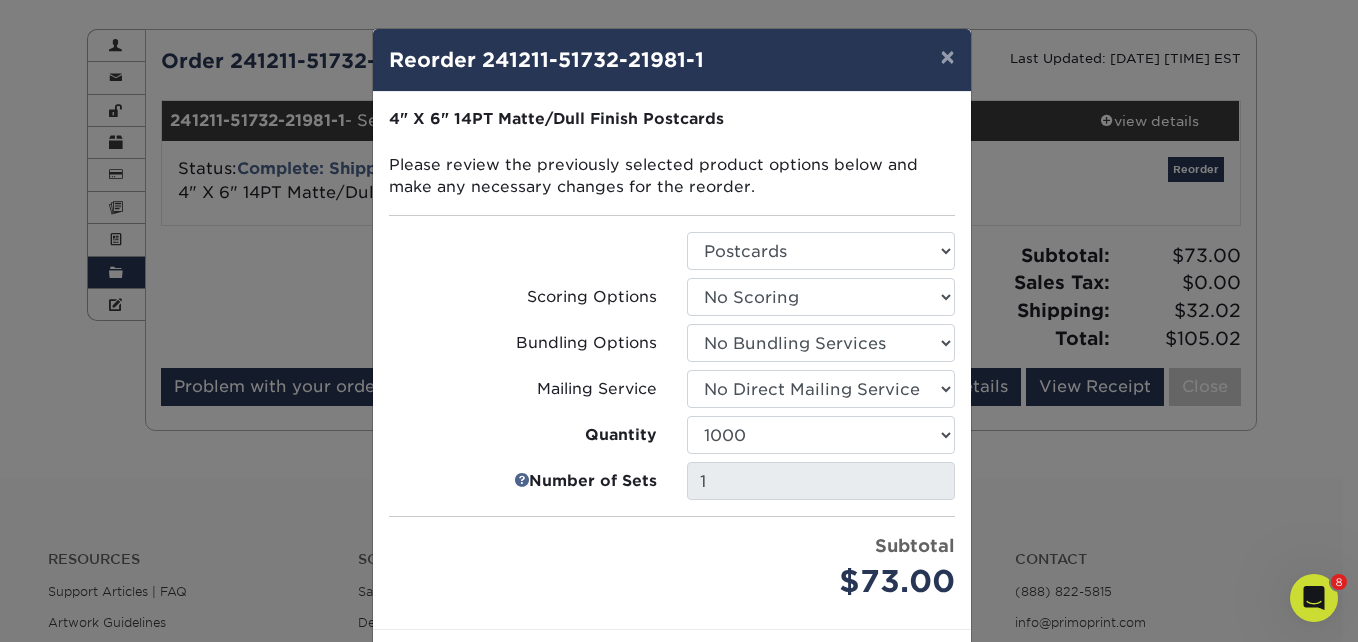 scroll, scrollTop: 87, scrollLeft: 0, axis: vertical 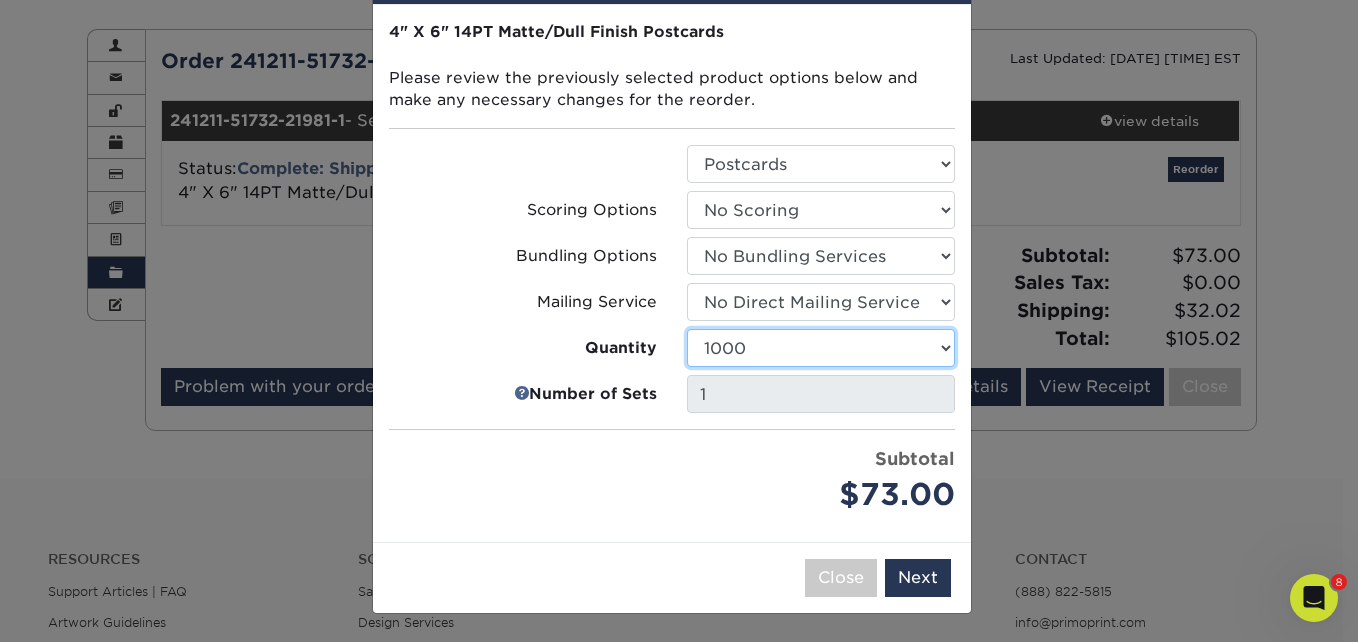click on "100 250 500 1000 2500 5000 7500 10000 15000 20000 25000 30000 35000 40000 45000 50000 55000 60000 65000 70000 75000 80000 85000 90000 95000 100000" at bounding box center (821, 348) 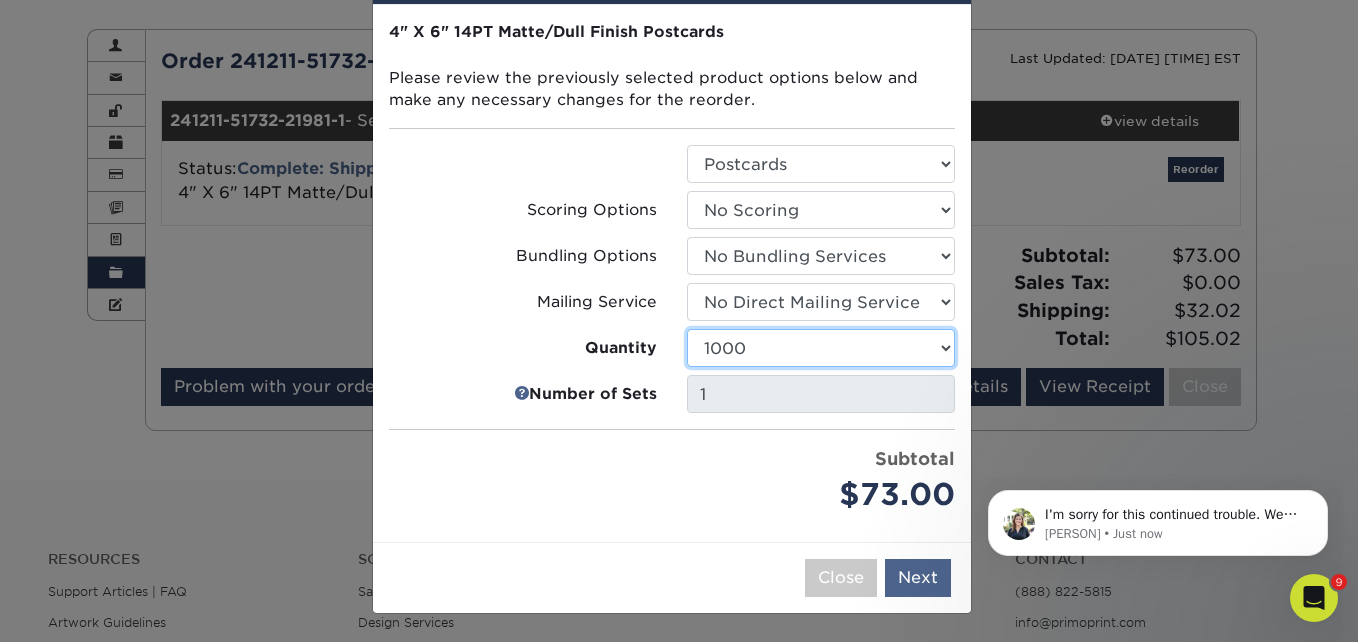 scroll, scrollTop: 0, scrollLeft: 0, axis: both 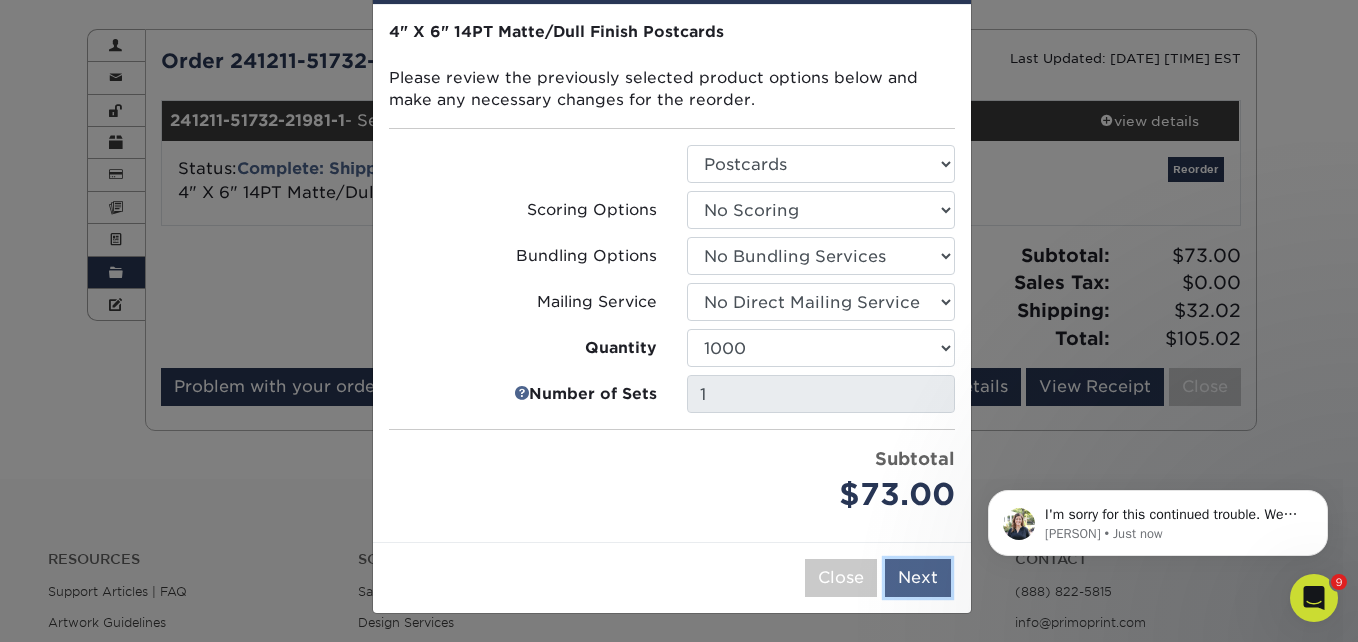 click on "Next" at bounding box center (918, 578) 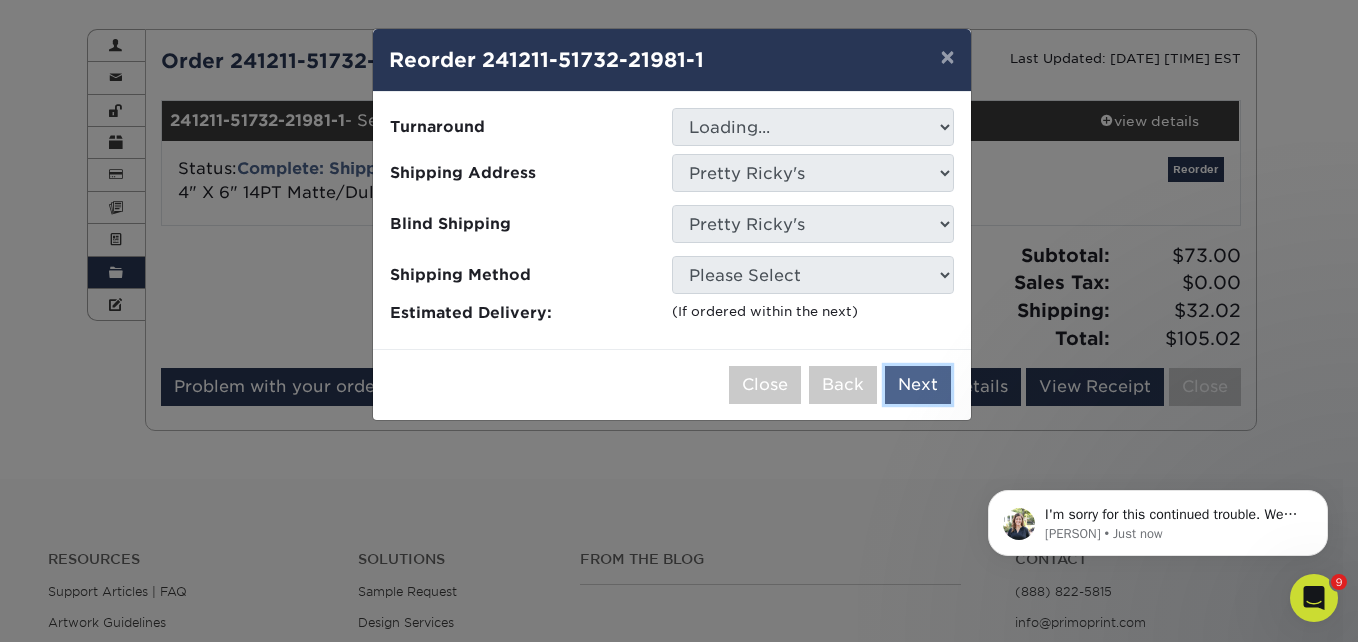 scroll, scrollTop: 0, scrollLeft: 0, axis: both 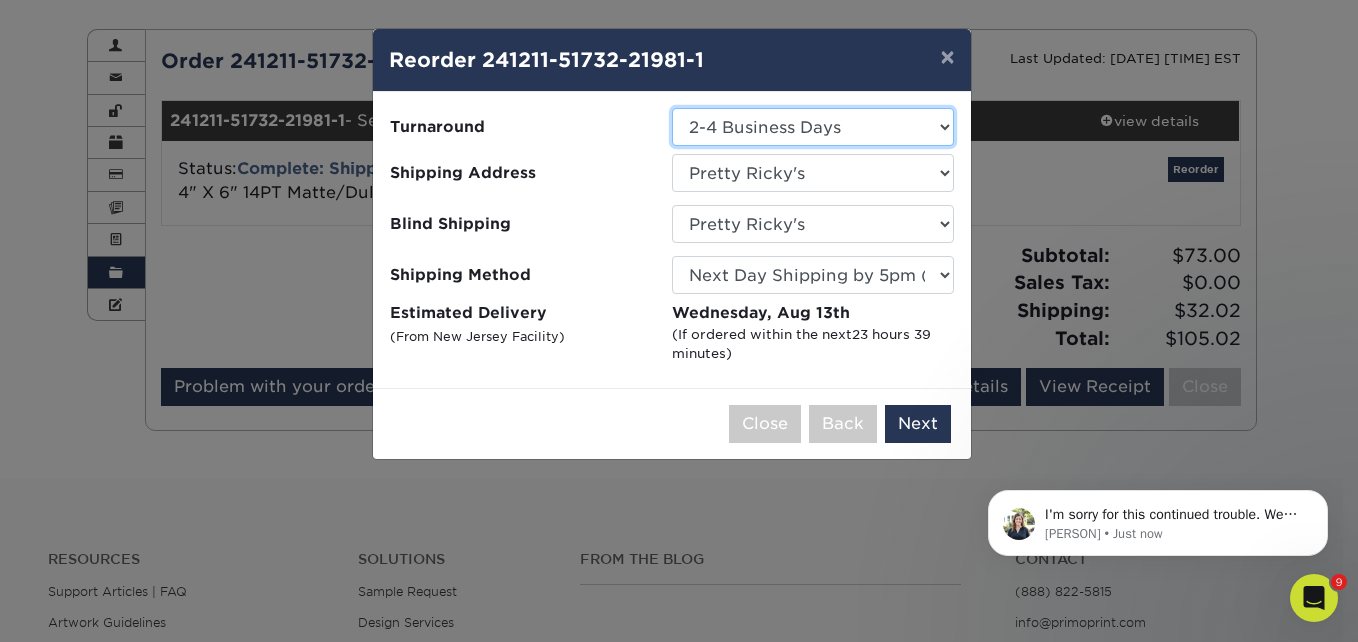 click on "Select One 2-4 Business Days 2 Day Next Business Day" at bounding box center [813, 127] 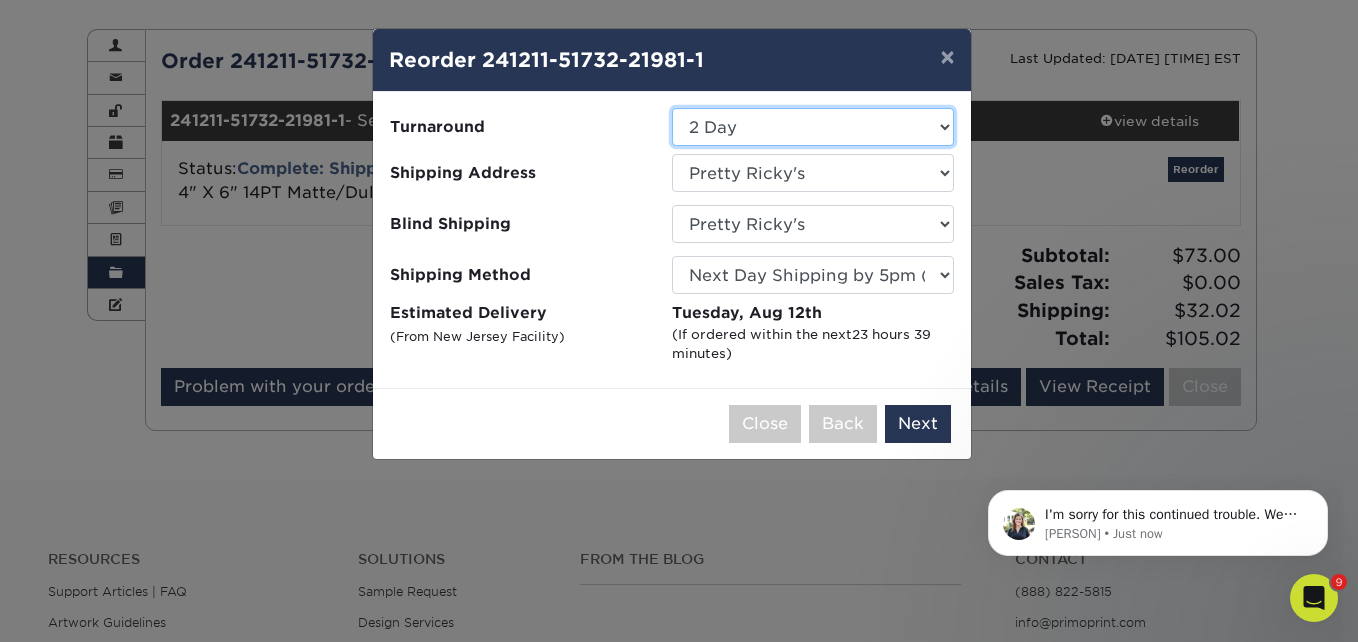 click on "Select One 2-4 Business Days 2 Day Next Business Day" at bounding box center [813, 127] 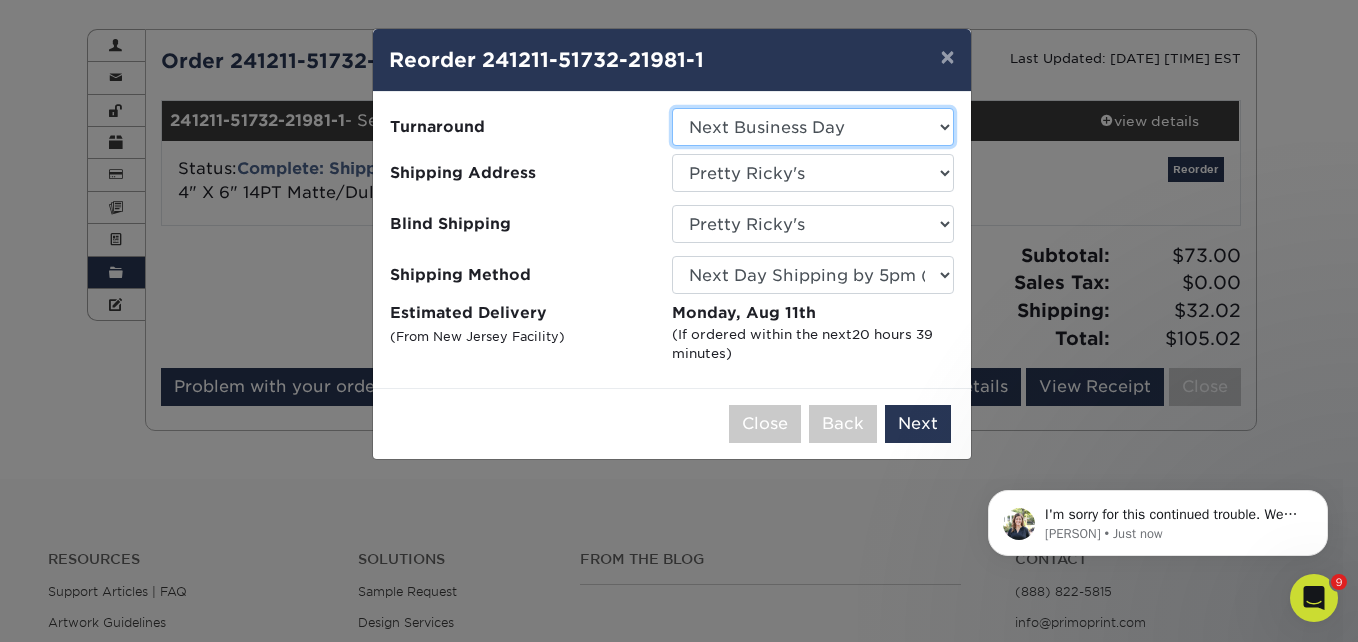 click on "Select One 2-4 Business Days 2 Day Next Business Day" at bounding box center (813, 127) 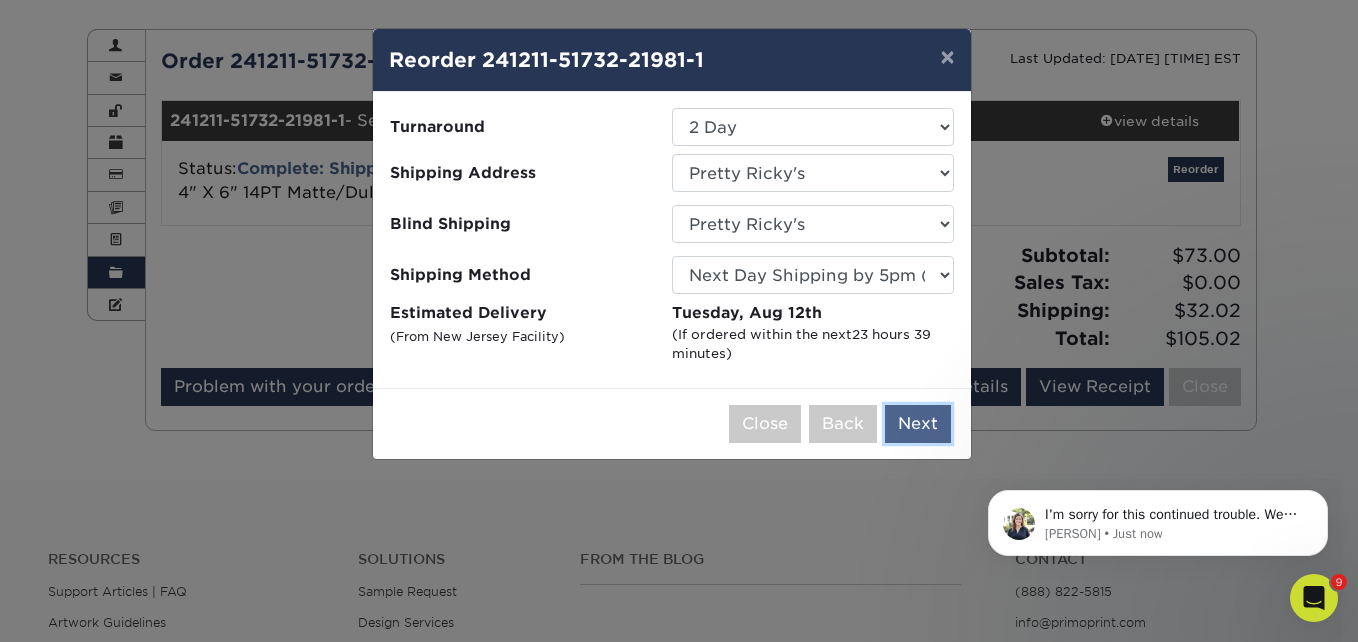 click on "Next" at bounding box center (918, 424) 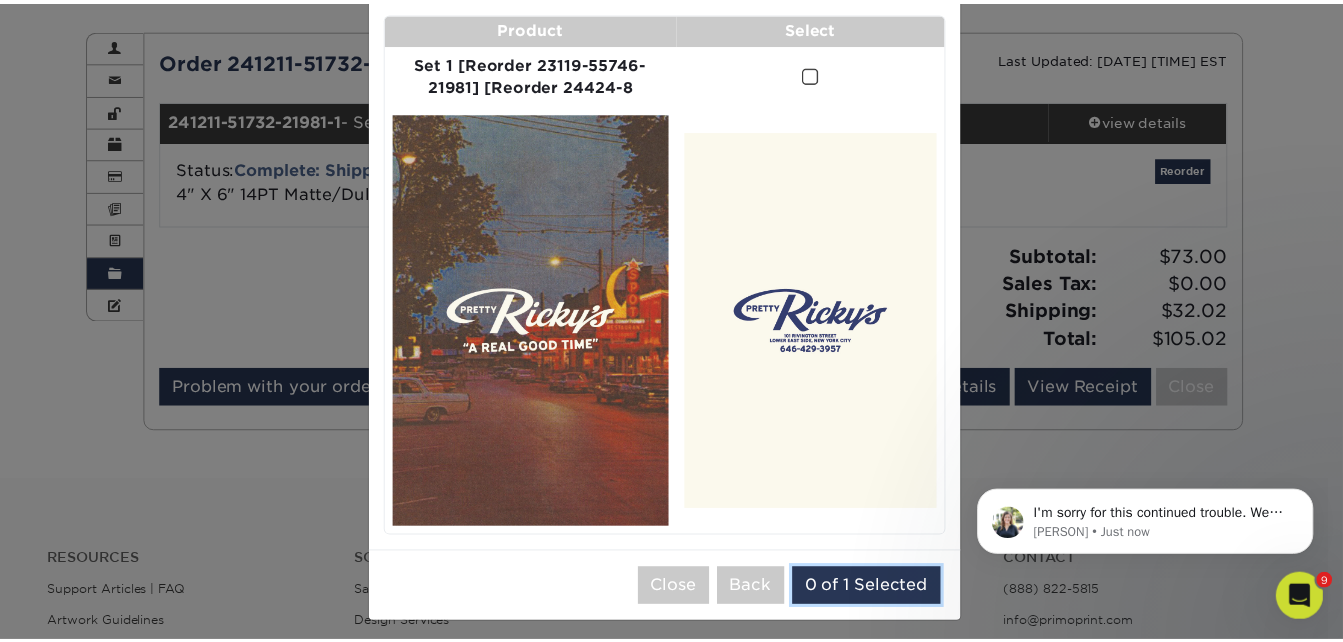 scroll, scrollTop: 143, scrollLeft: 0, axis: vertical 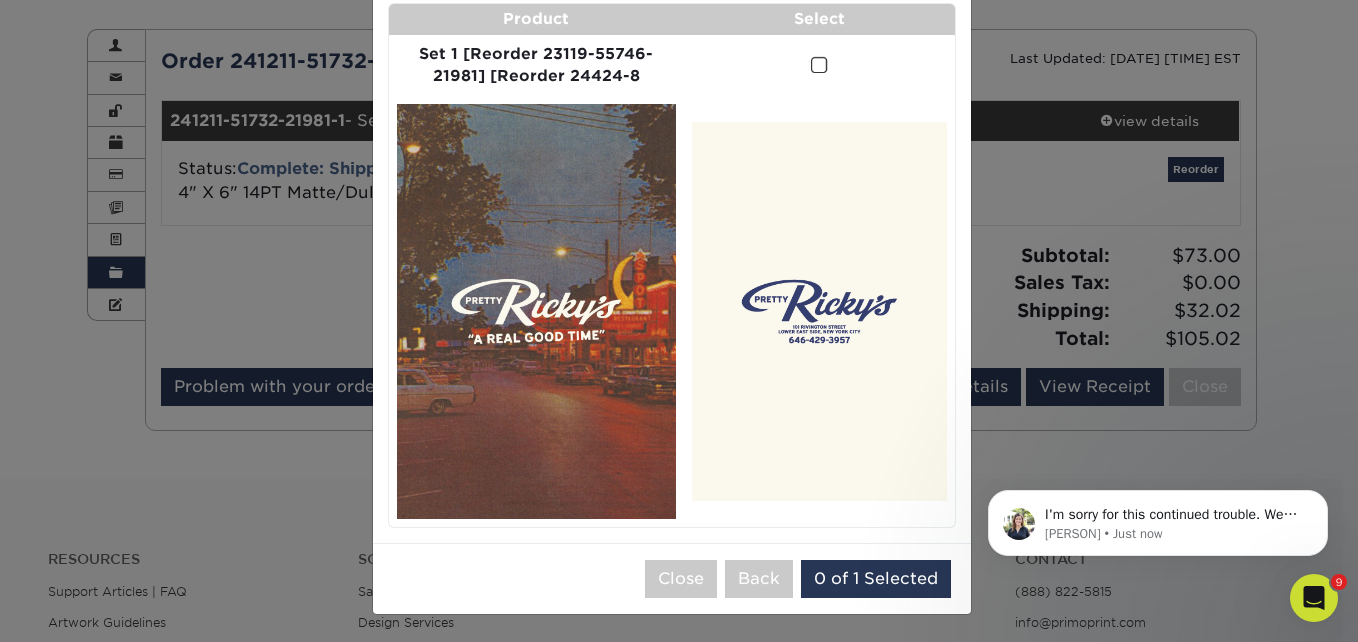 click at bounding box center (819, 65) 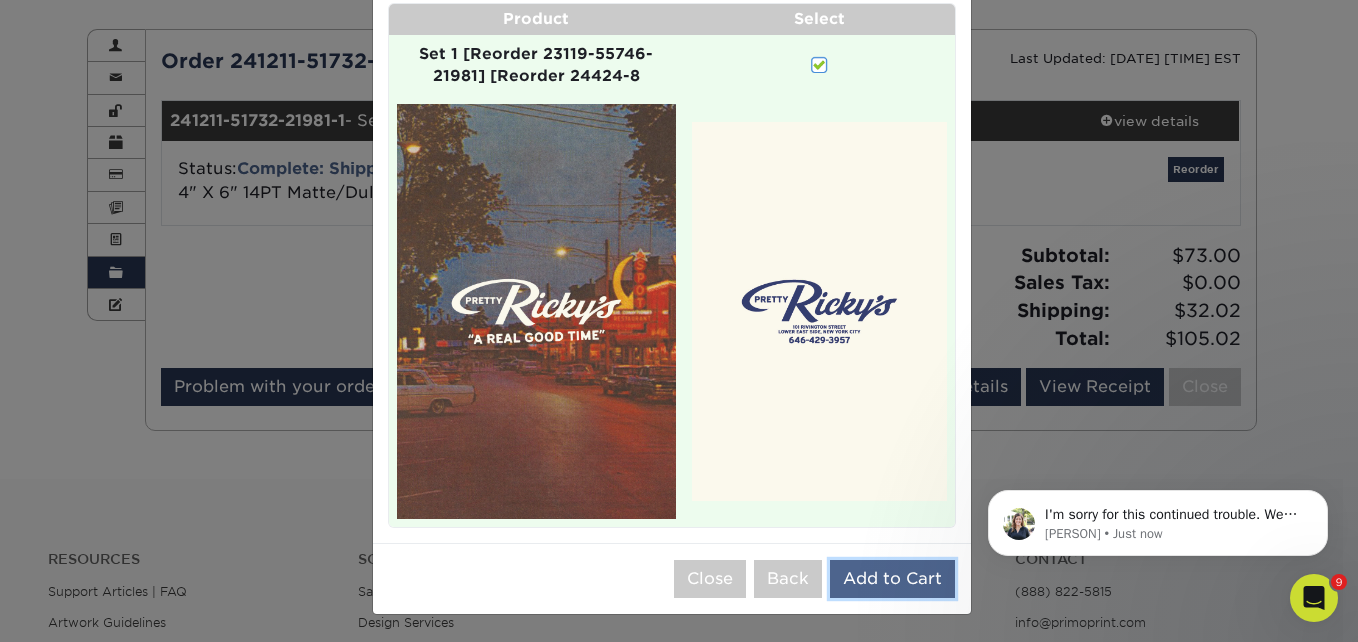 click on "Add to Cart" at bounding box center (892, 579) 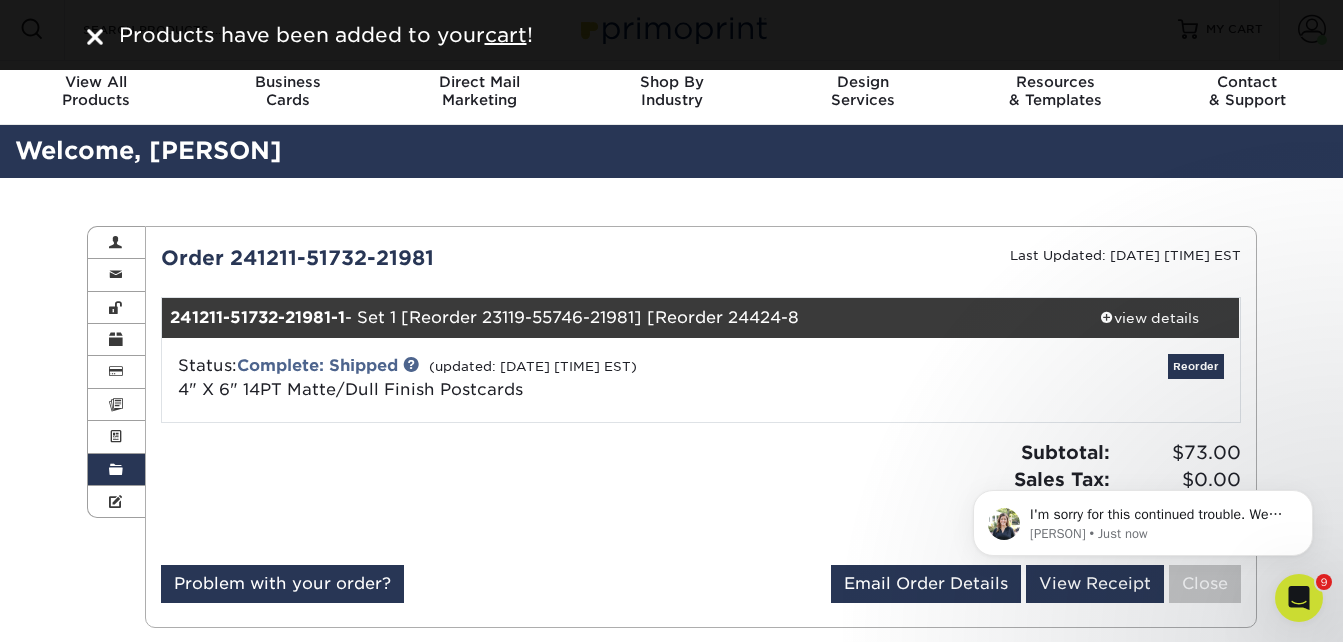 scroll, scrollTop: 0, scrollLeft: 0, axis: both 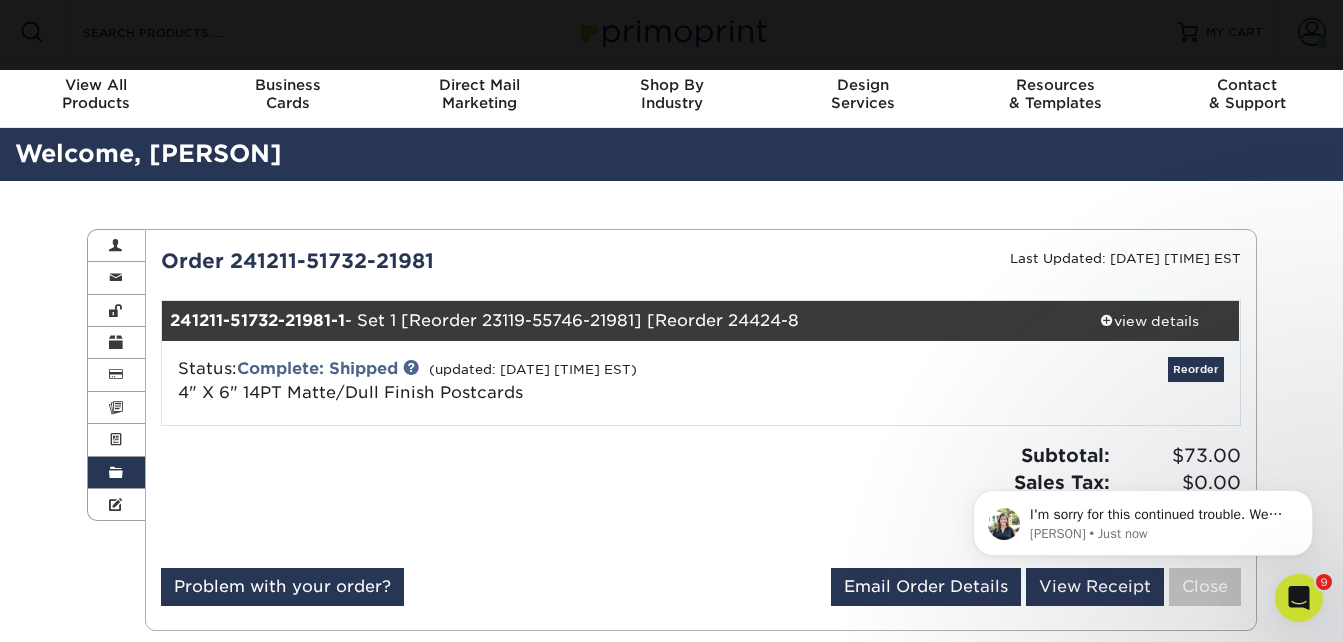 click on "Welcome, [PERSON]" at bounding box center [671, 154] 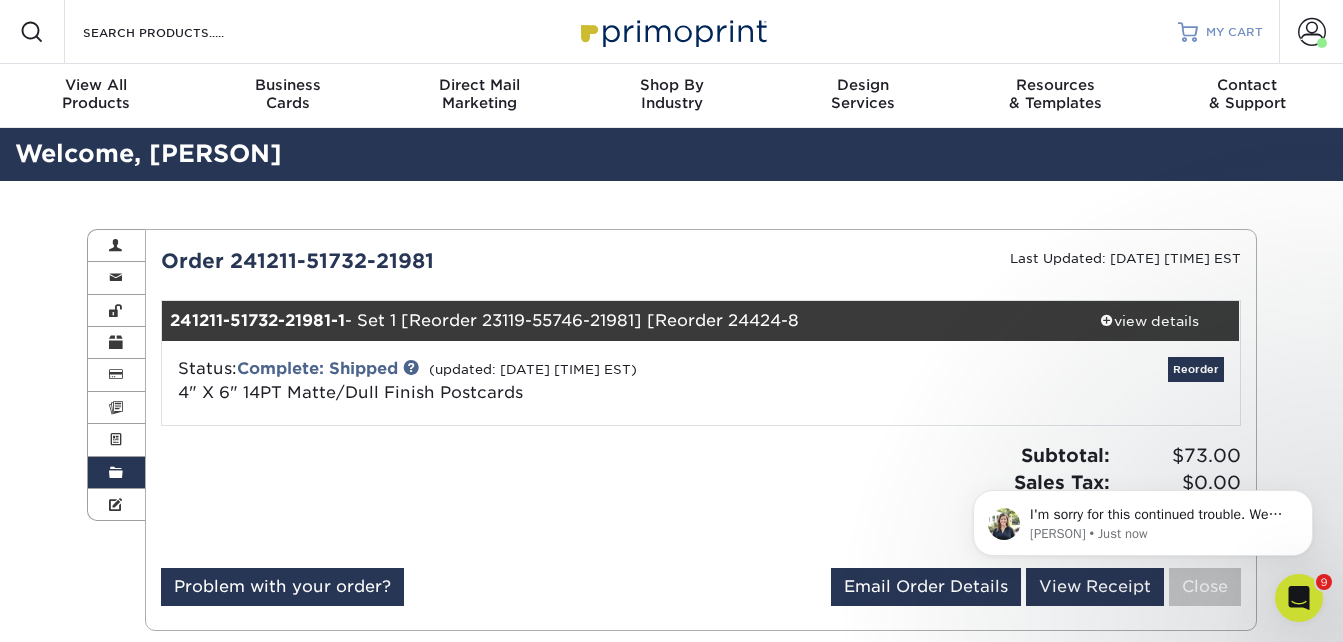 click on "MY CART" at bounding box center [1234, 32] 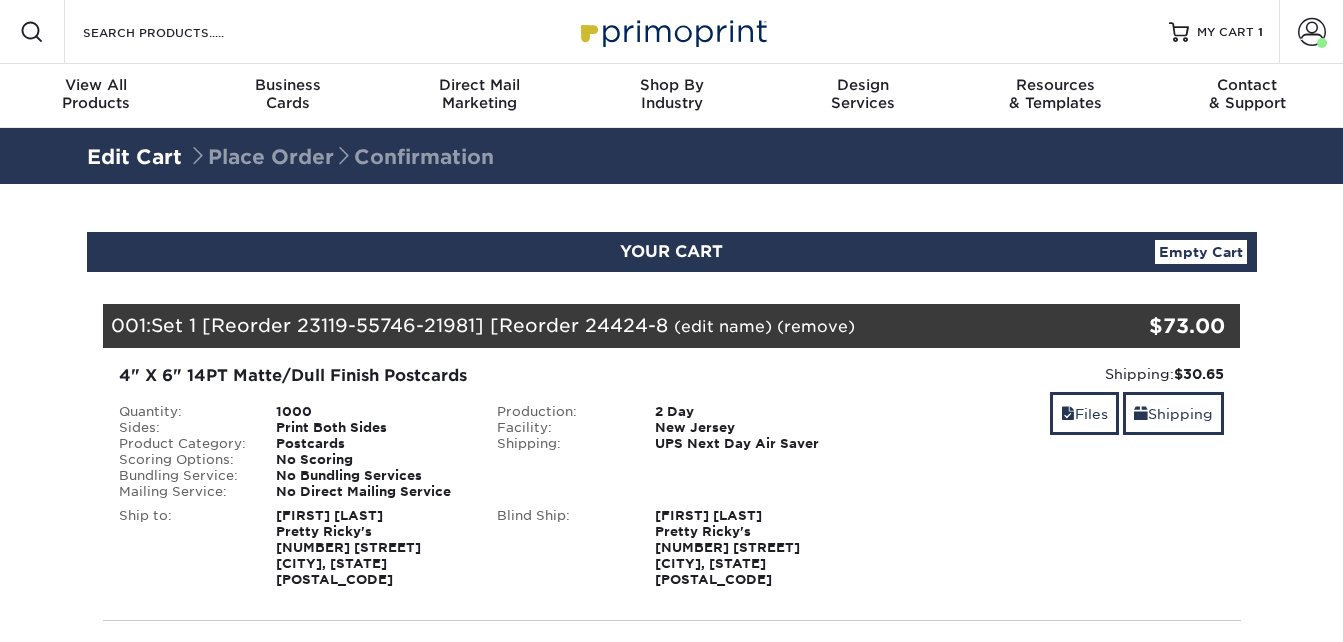 scroll, scrollTop: 0, scrollLeft: 0, axis: both 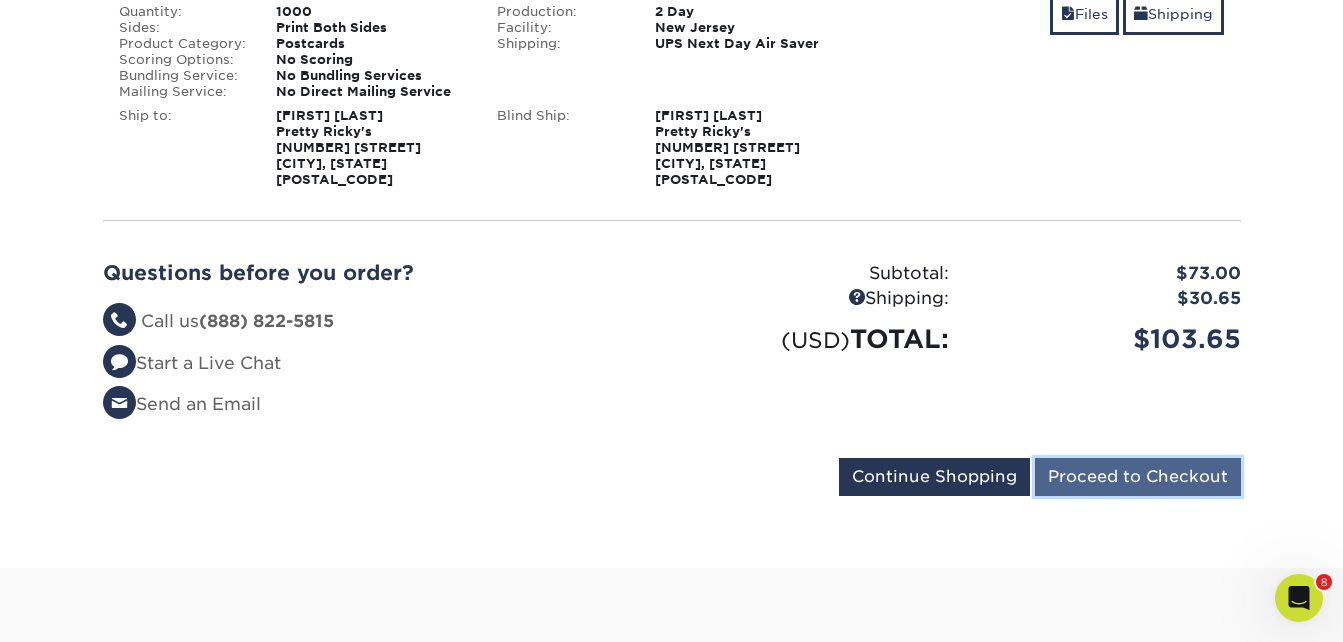 click on "Proceed to Checkout" at bounding box center [1138, 477] 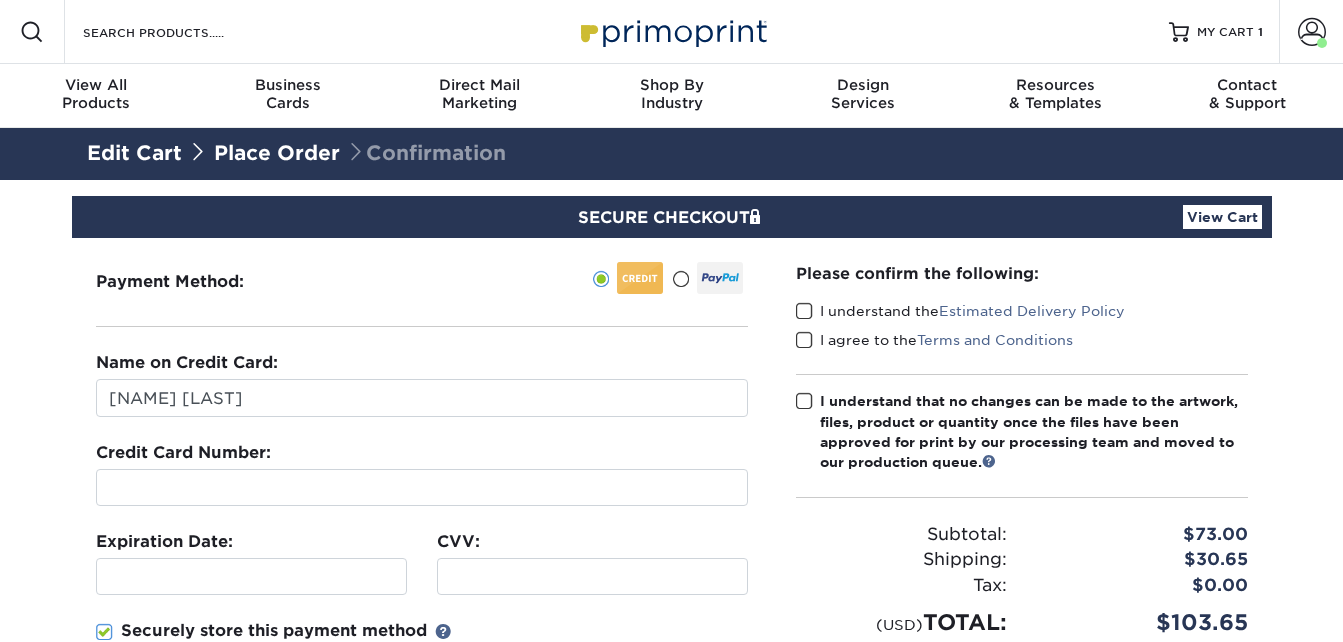 scroll, scrollTop: 0, scrollLeft: 0, axis: both 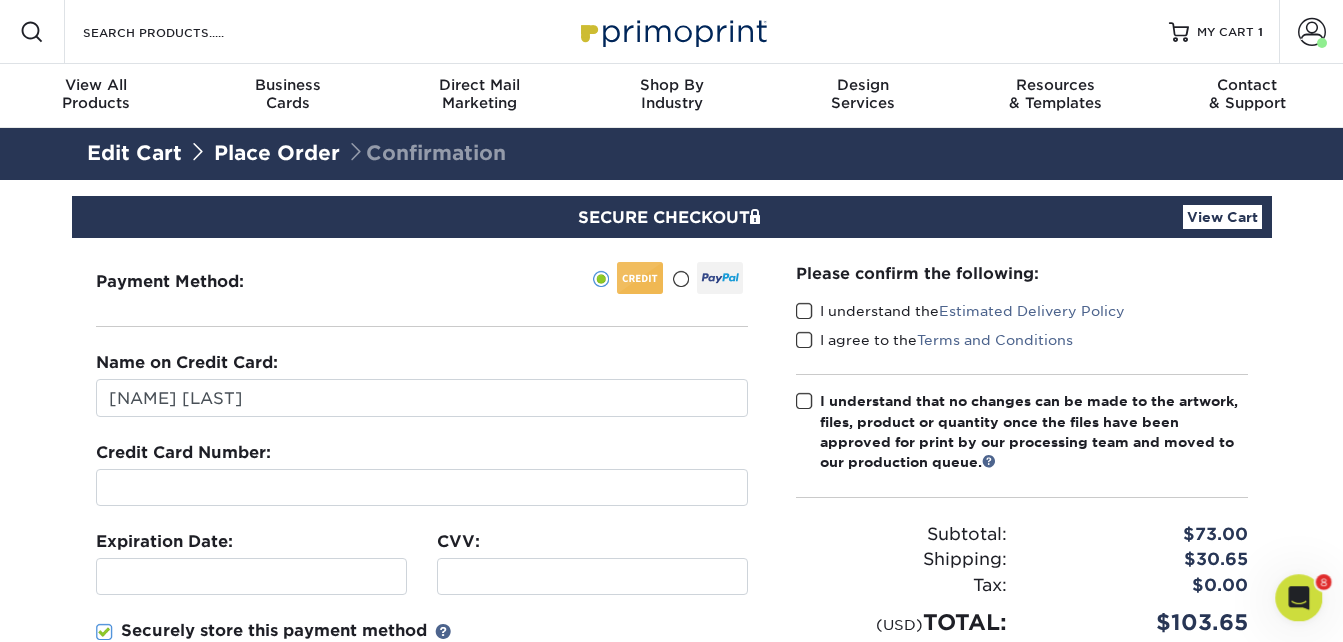 drag, startPoint x: 805, startPoint y: 319, endPoint x: 803, endPoint y: 331, distance: 12.165525 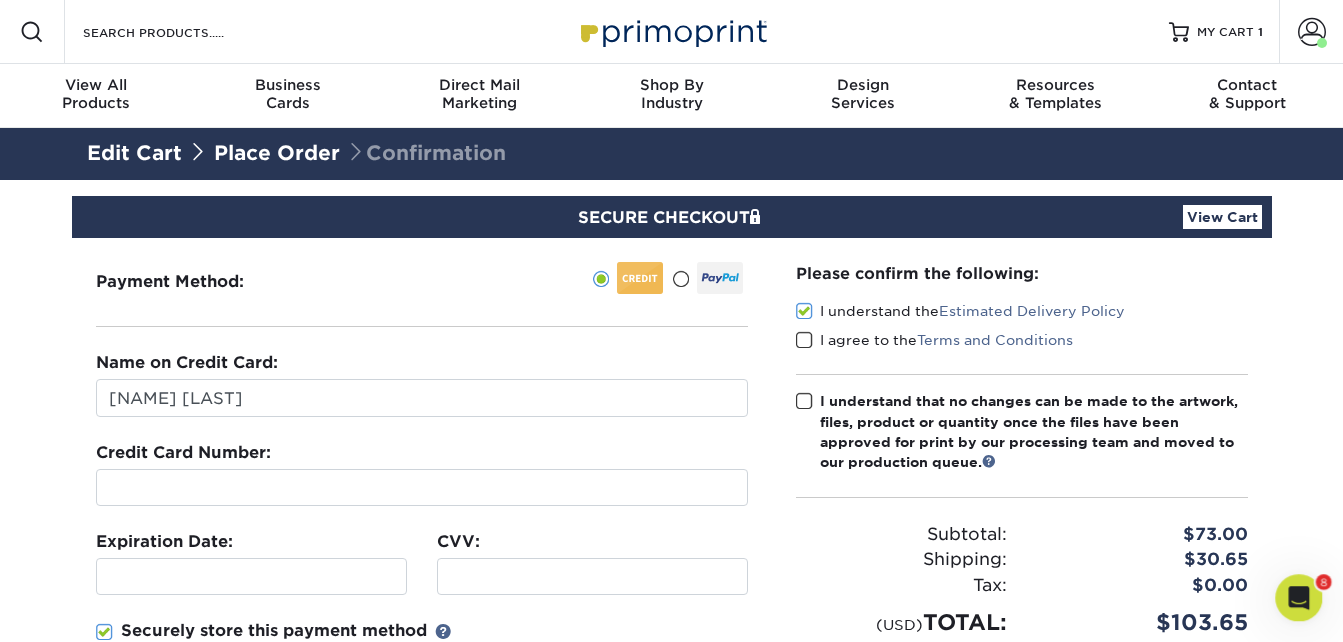 drag, startPoint x: 806, startPoint y: 341, endPoint x: 805, endPoint y: 357, distance: 16.03122 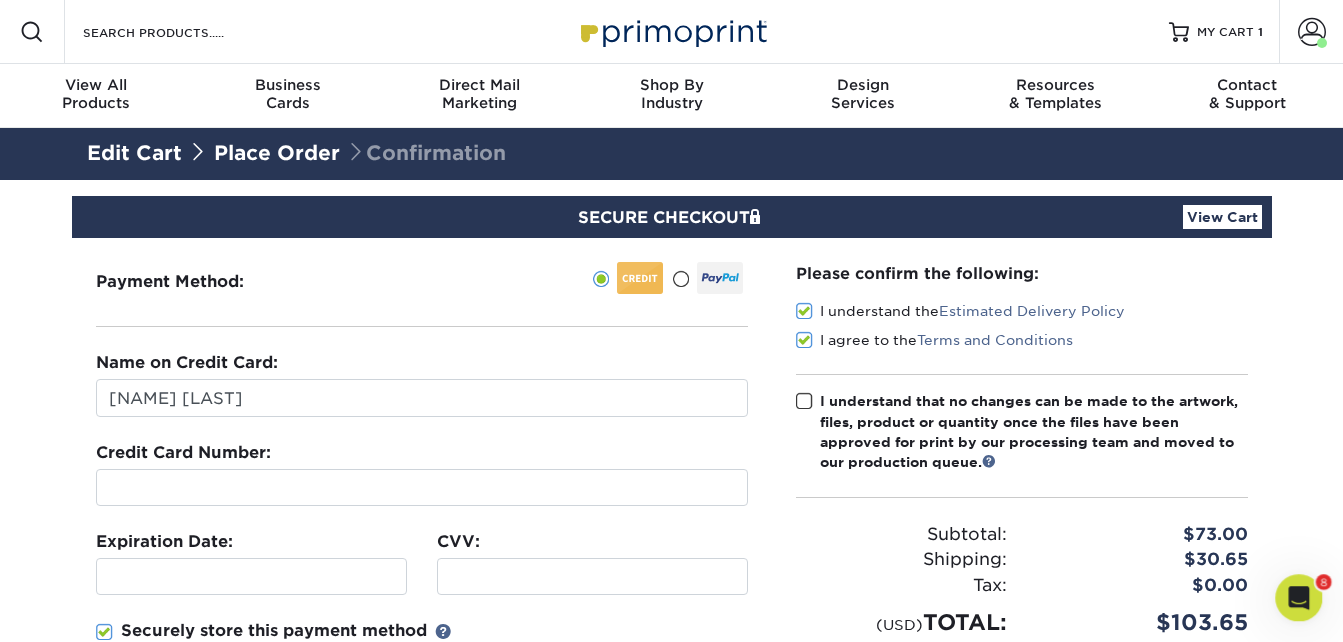 click at bounding box center [804, 401] 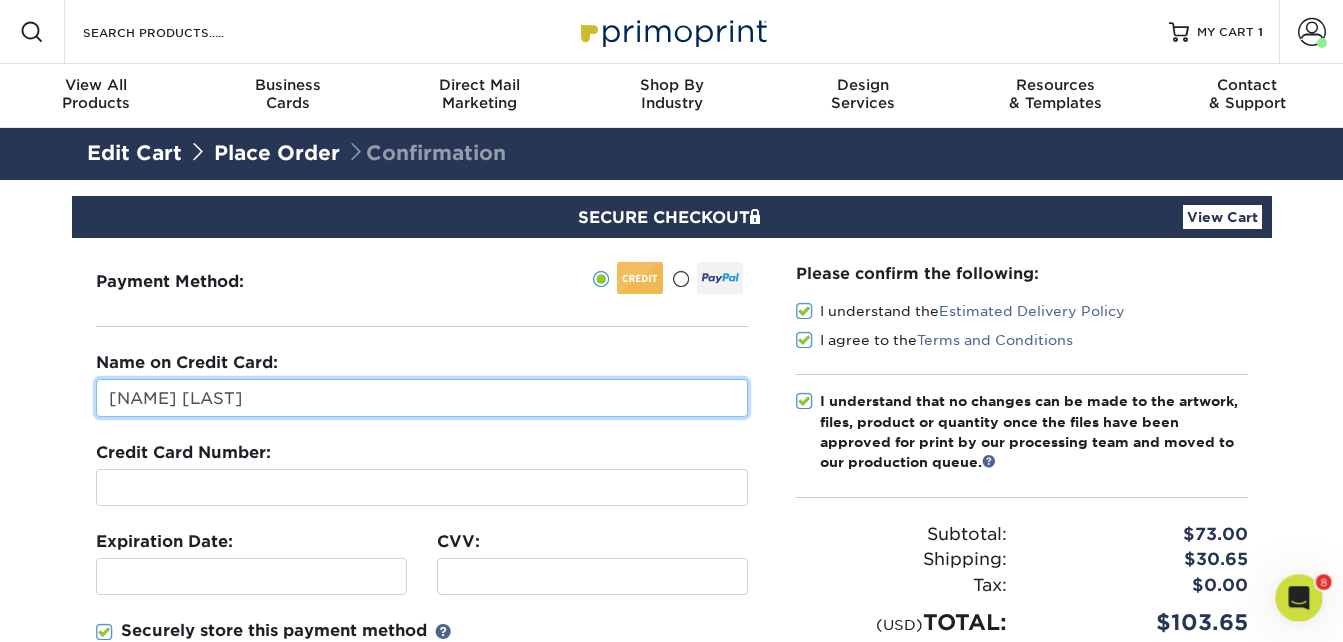 click on "[NAME] [LAST]" at bounding box center (422, 398) 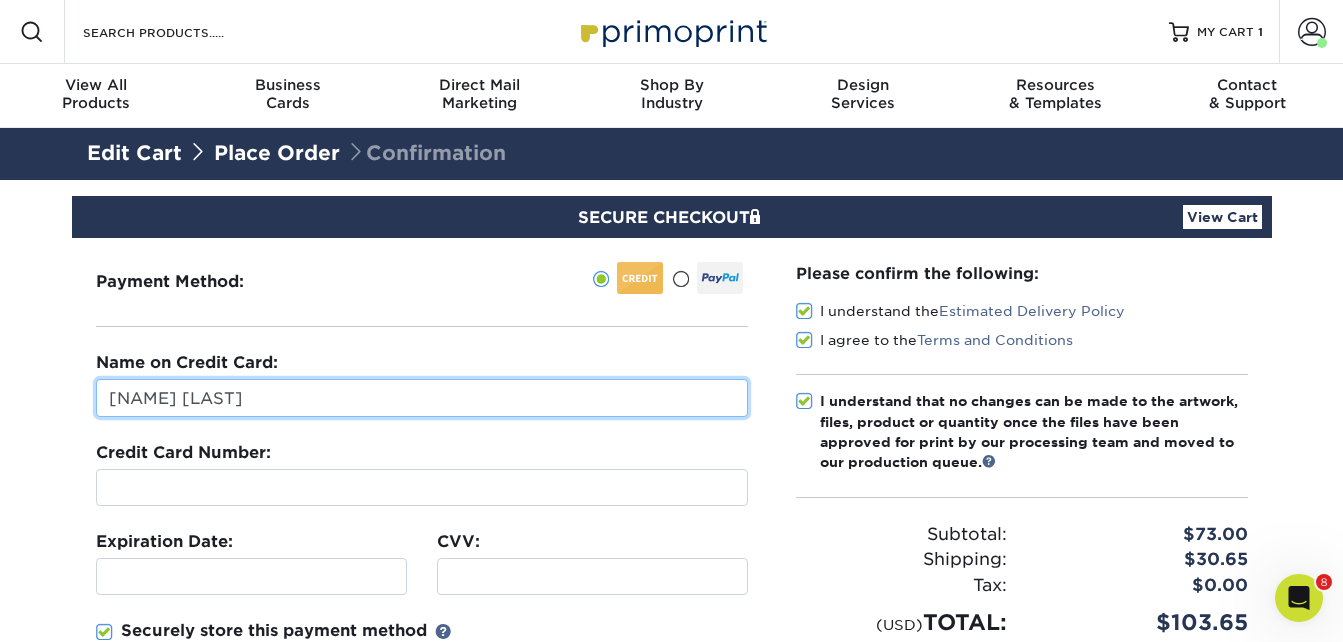 click on "[NAME] [LAST]" at bounding box center (422, 398) 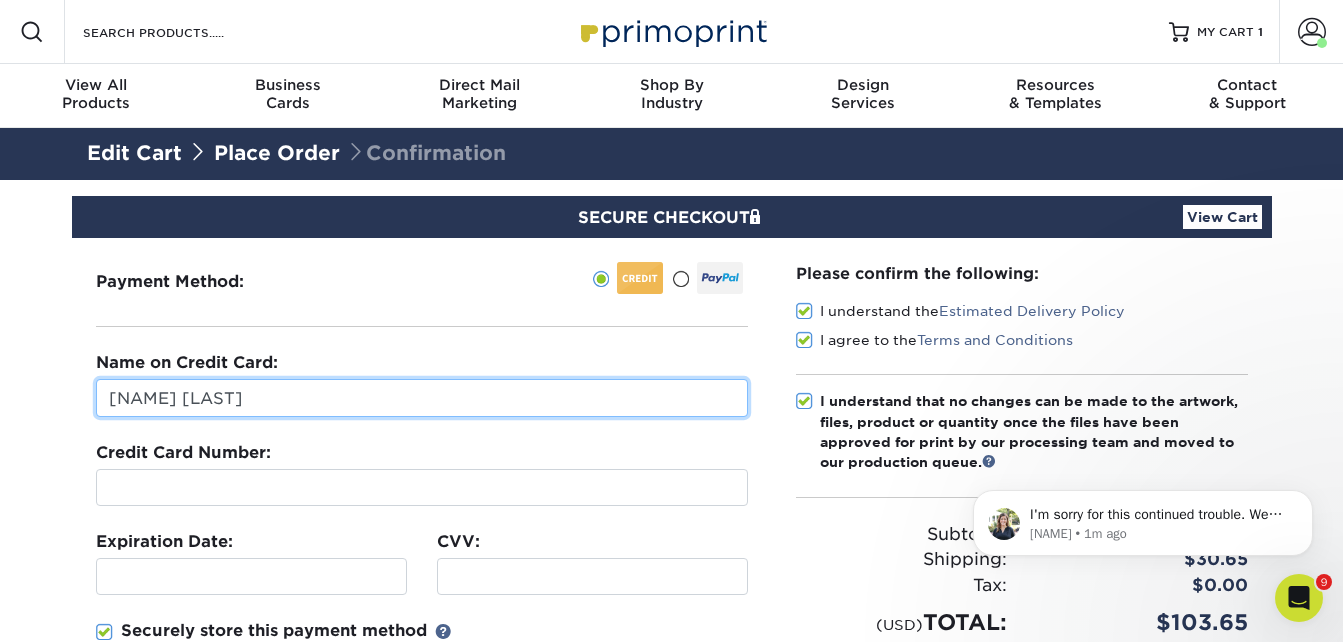 scroll, scrollTop: 0, scrollLeft: 0, axis: both 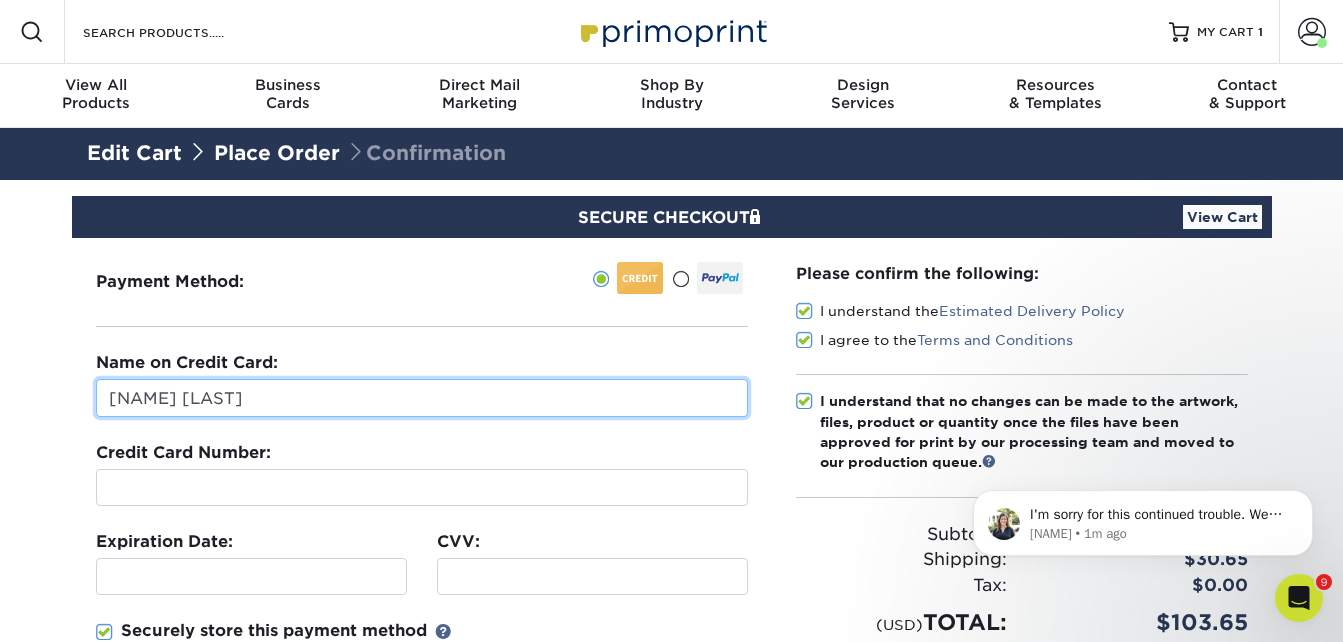 click on "[NAME] [LAST]" at bounding box center (422, 398) 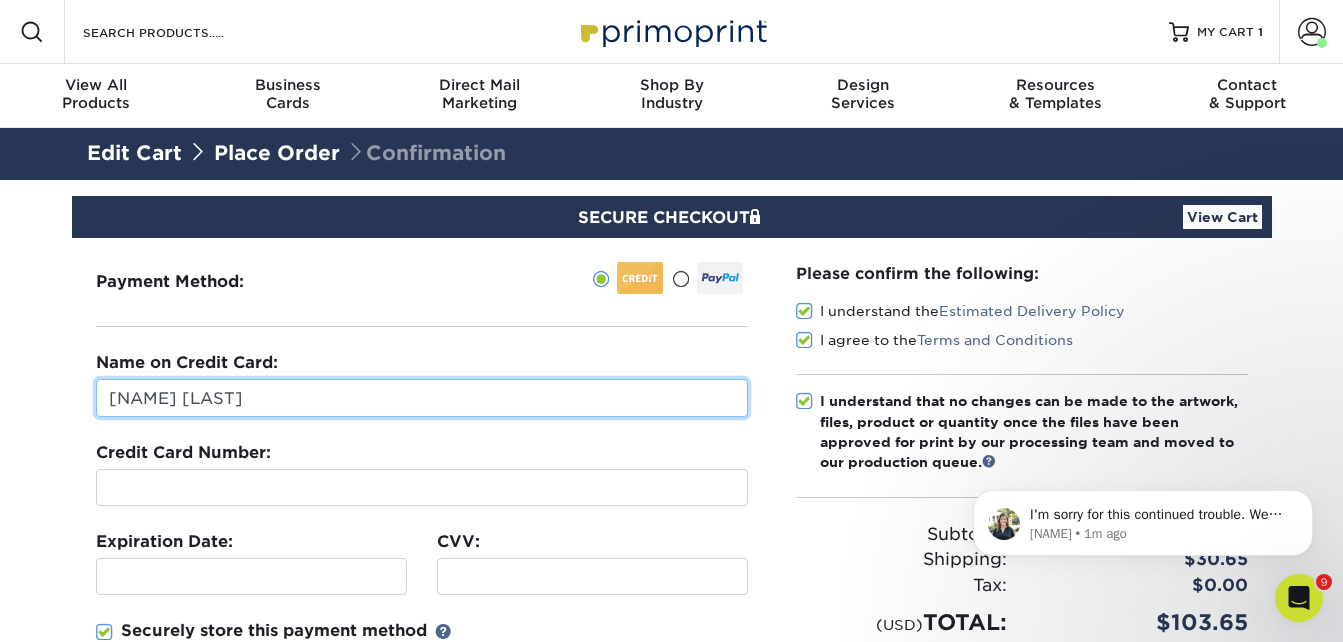 type on "[NAME] [LAST]" 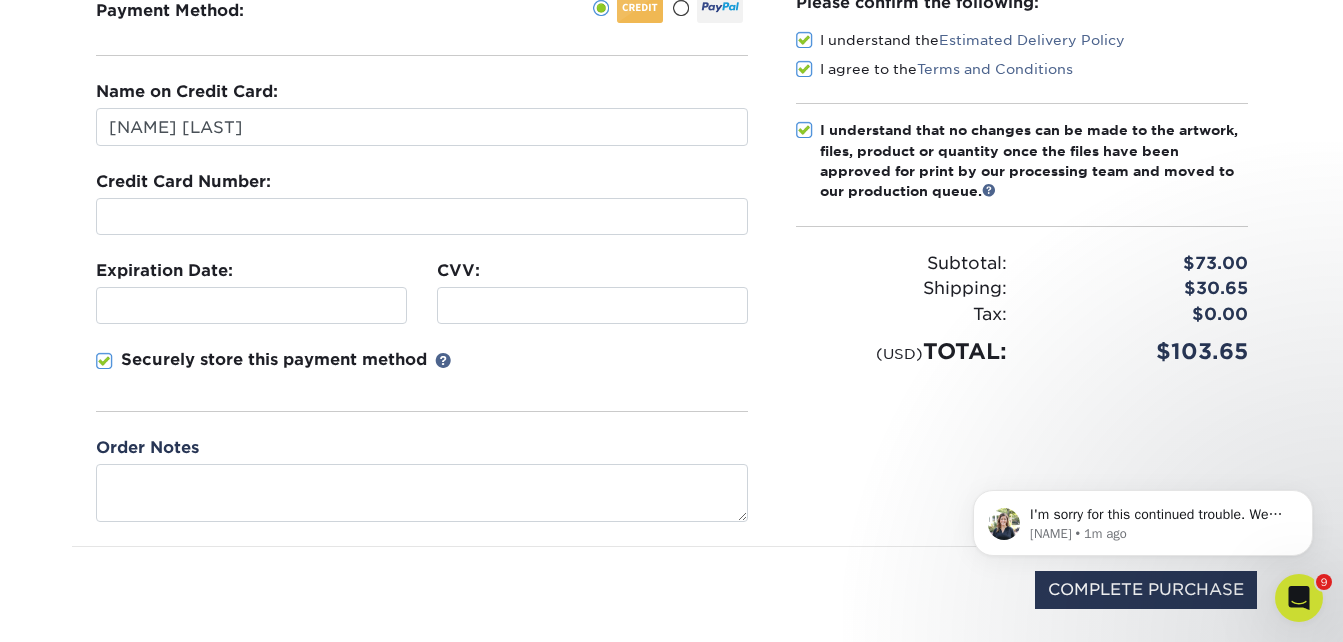 scroll, scrollTop: 300, scrollLeft: 0, axis: vertical 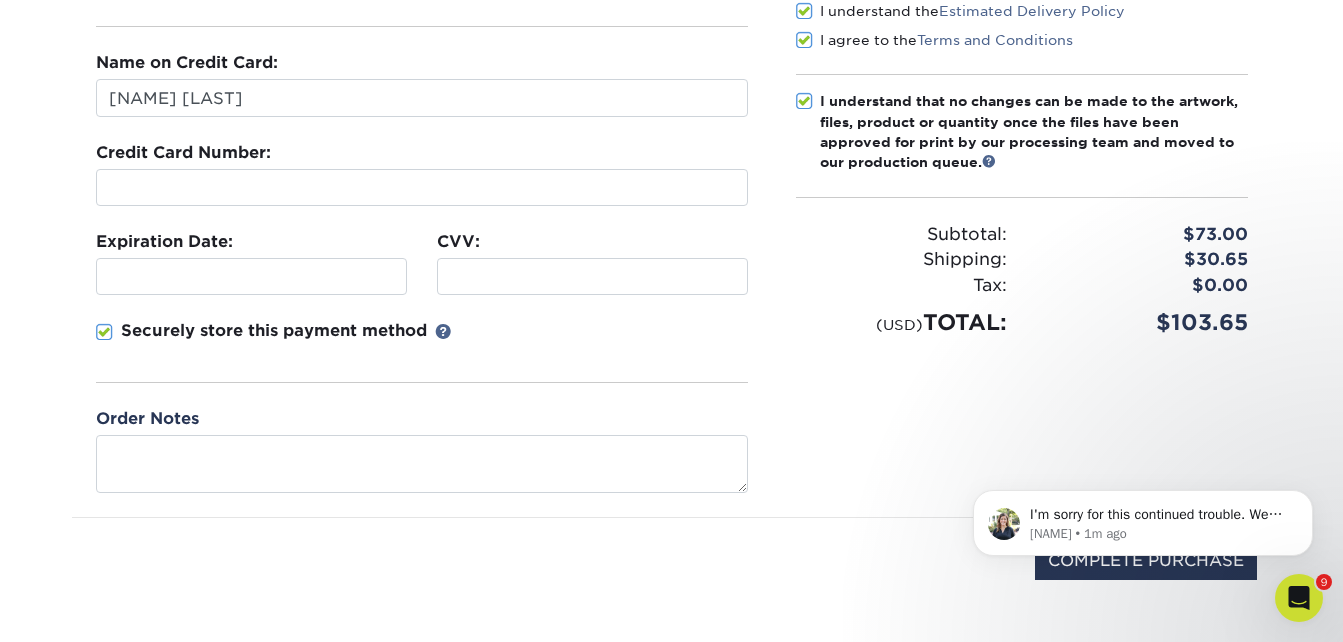 click at bounding box center [104, 332] 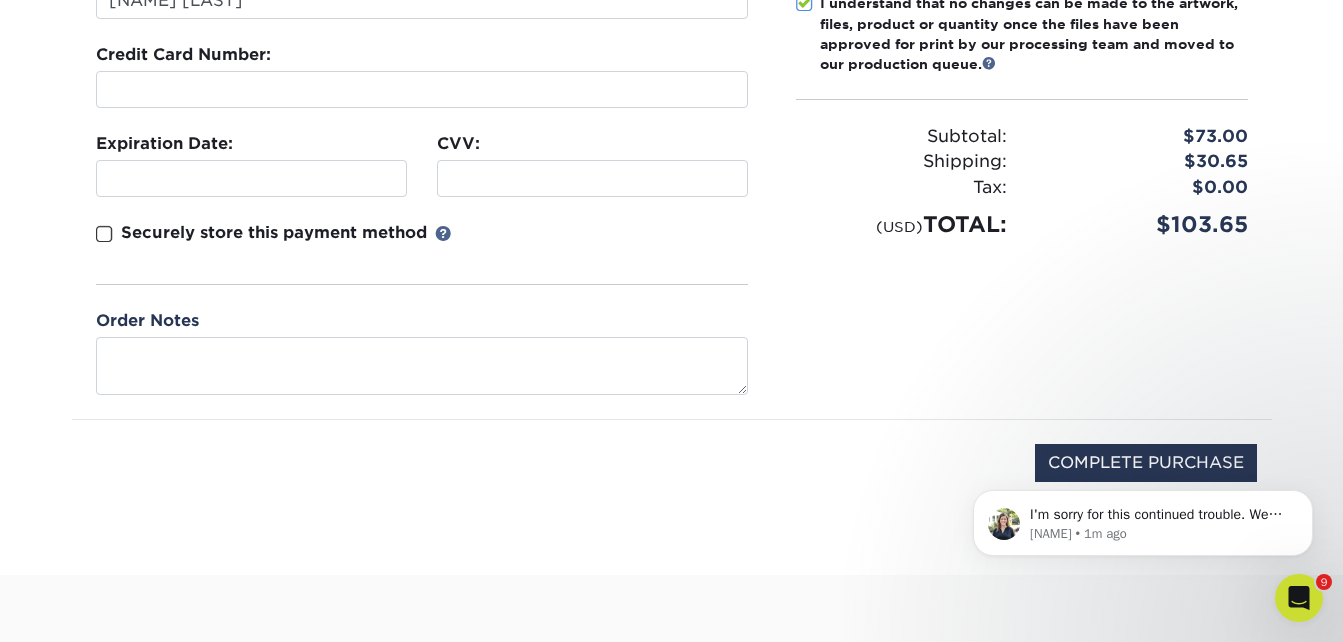 scroll, scrollTop: 400, scrollLeft: 0, axis: vertical 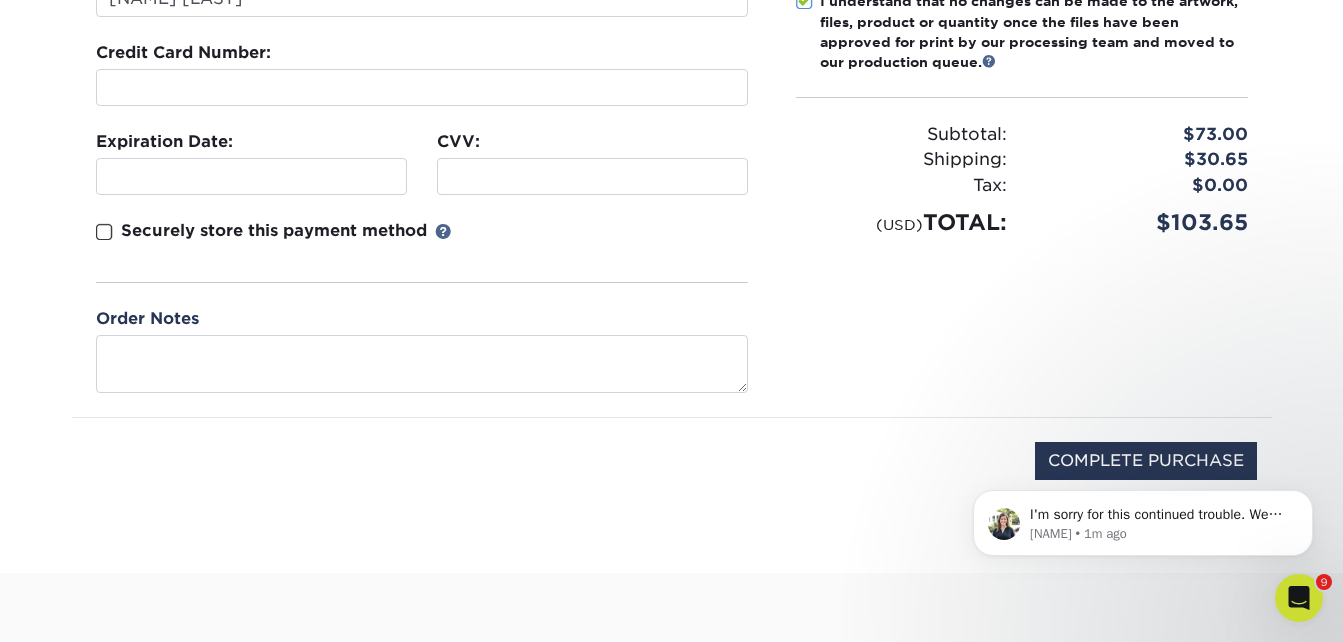 click on "I'm sorry for this continued trouble. We will notify our management and will be in touch via email once this has been resolved. [NAME] • 1m ago" 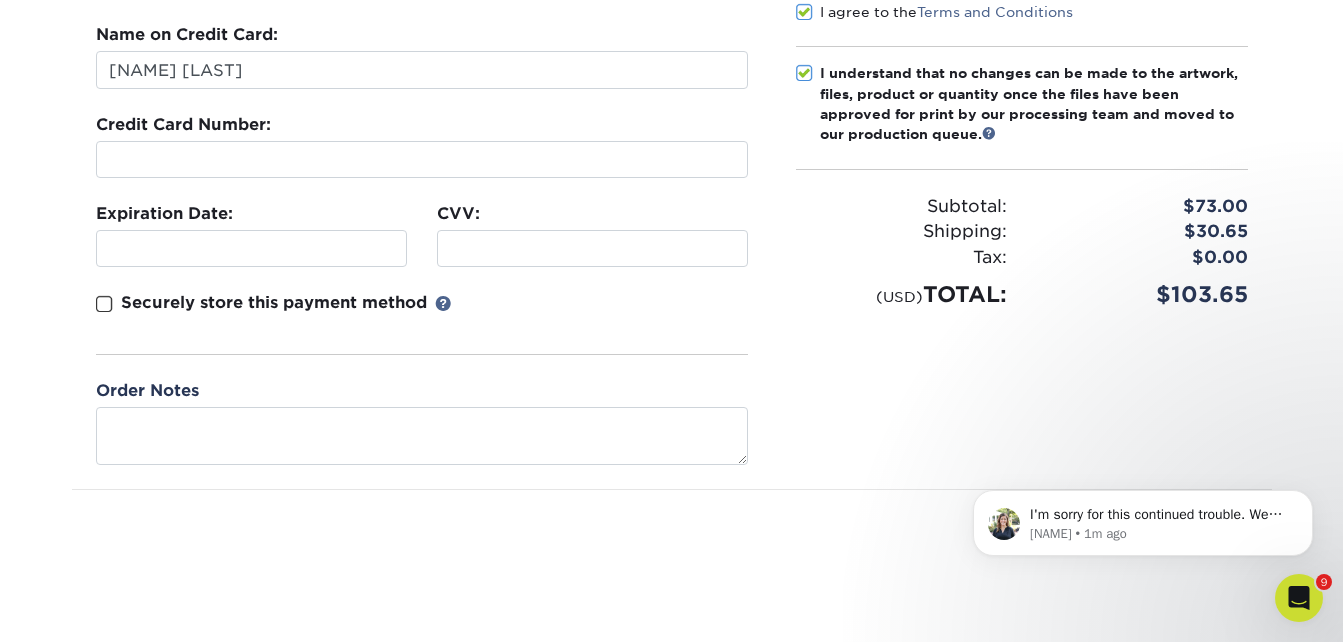 scroll, scrollTop: 400, scrollLeft: 0, axis: vertical 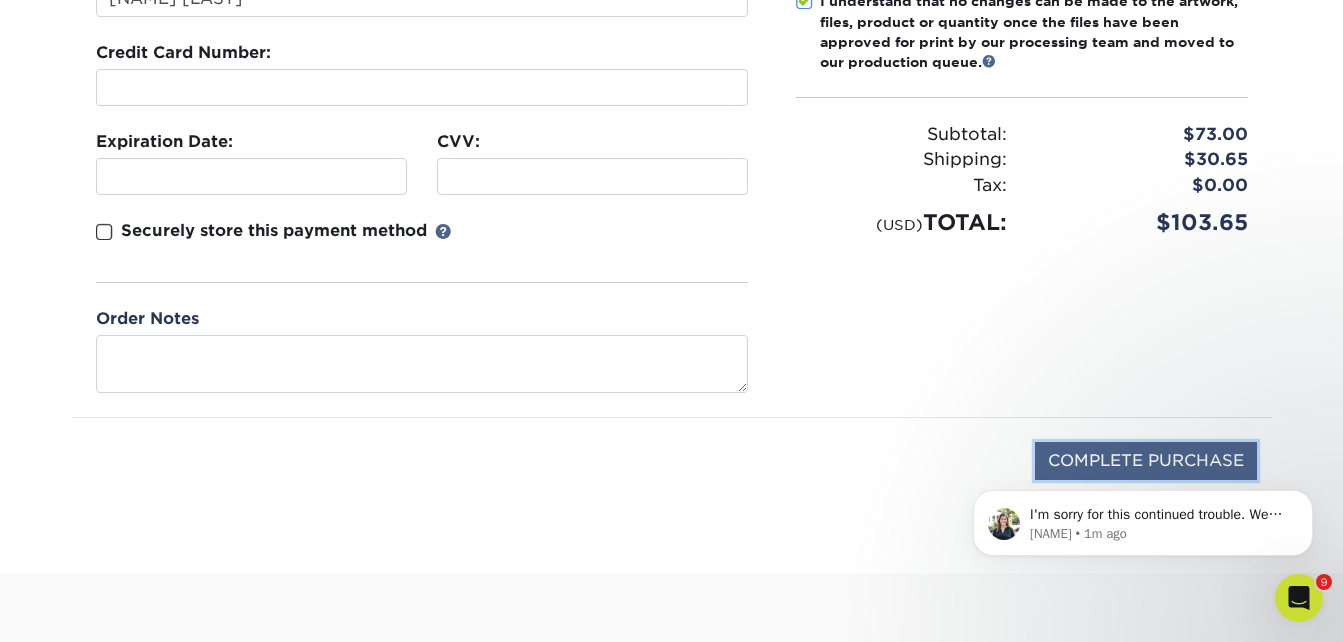 click on "COMPLETE PURCHASE" at bounding box center (1146, 461) 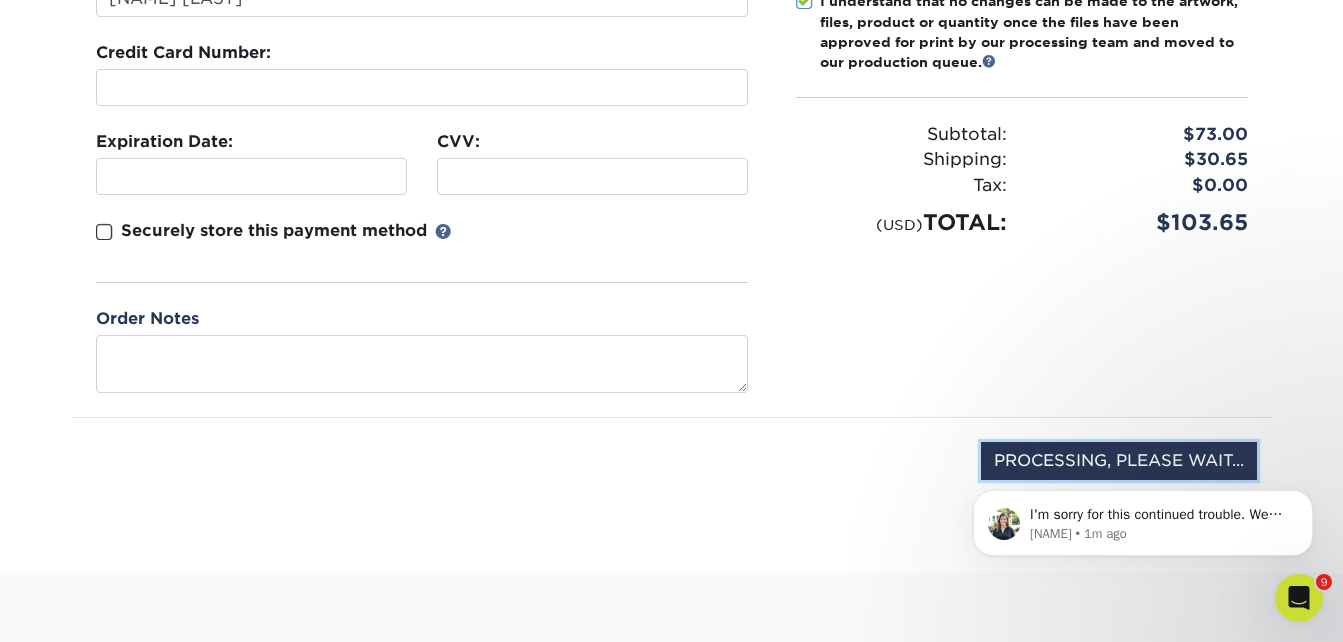 type on "COMPLETE PURCHASE" 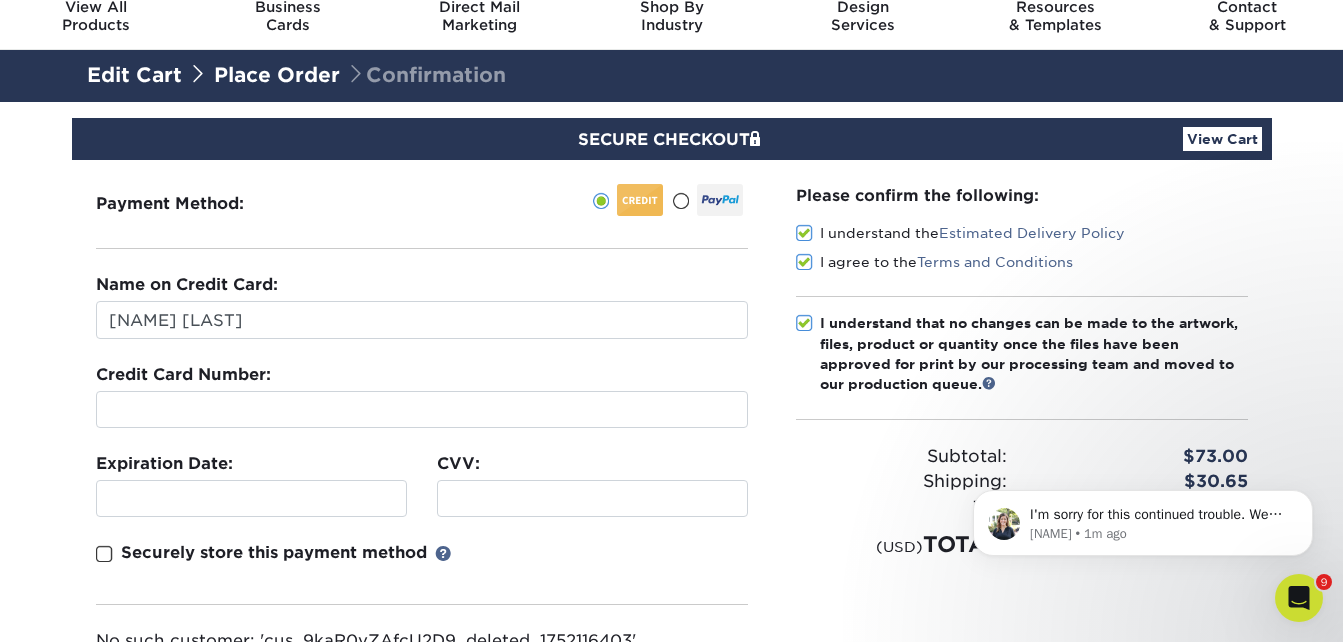 scroll, scrollTop: 0, scrollLeft: 0, axis: both 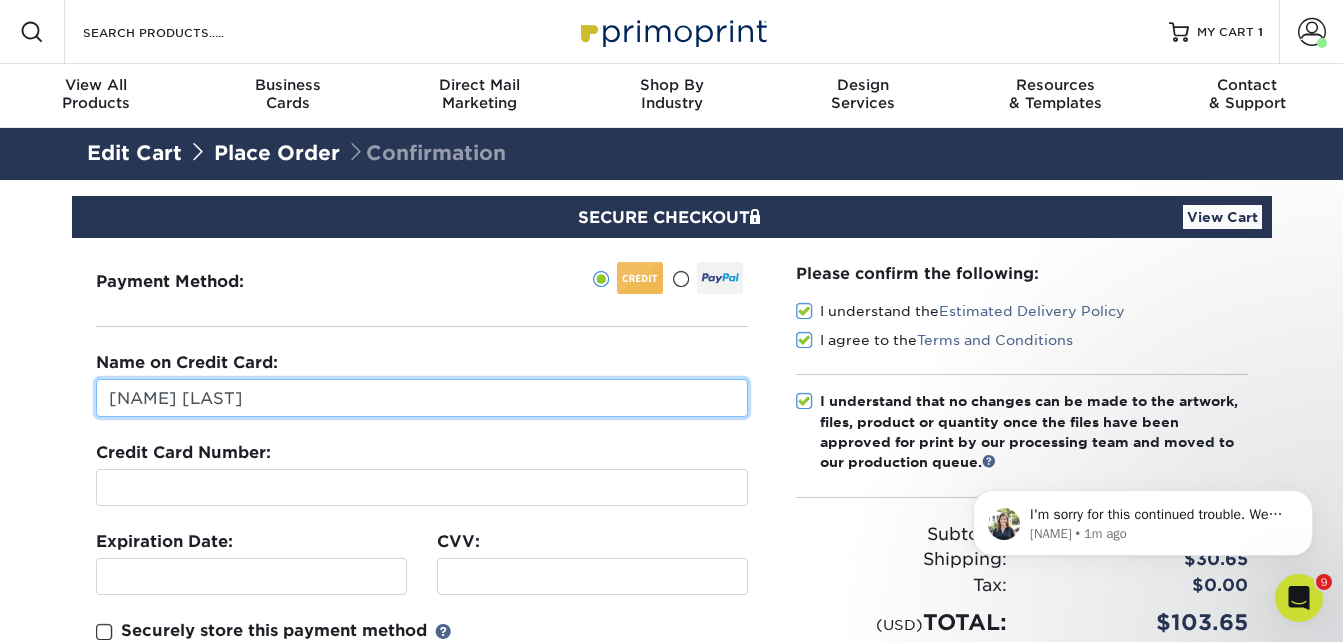click on "[NAME] [LAST]" at bounding box center [422, 398] 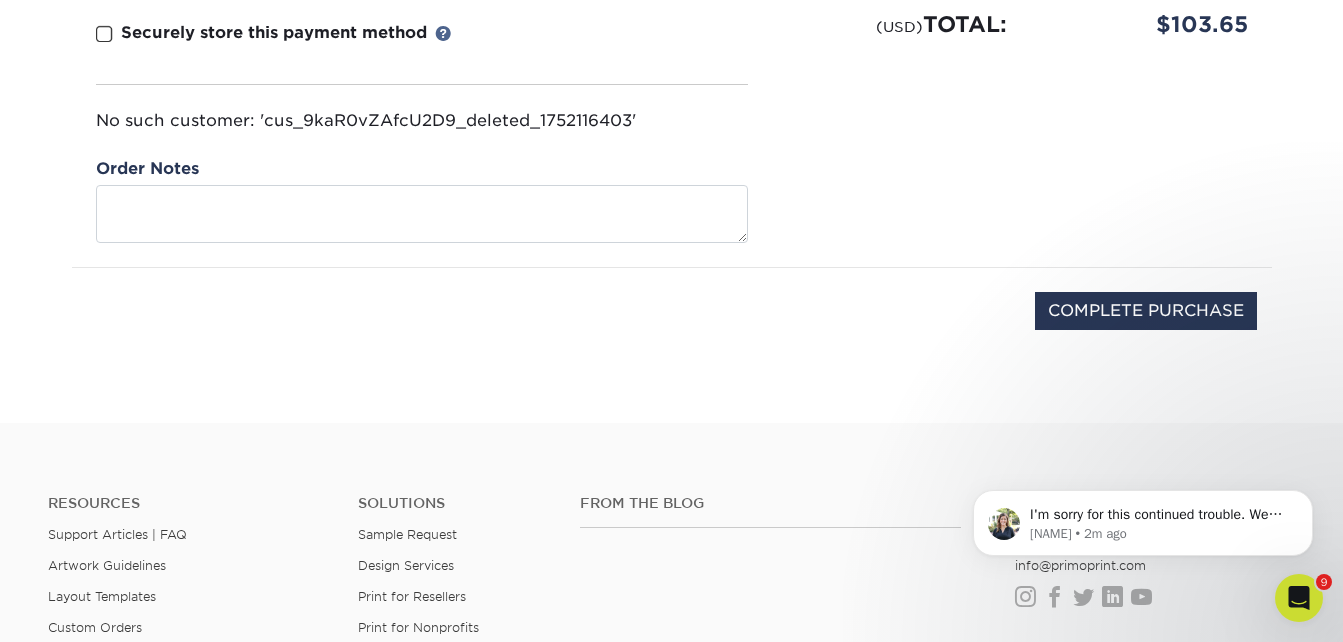 scroll, scrollTop: 600, scrollLeft: 0, axis: vertical 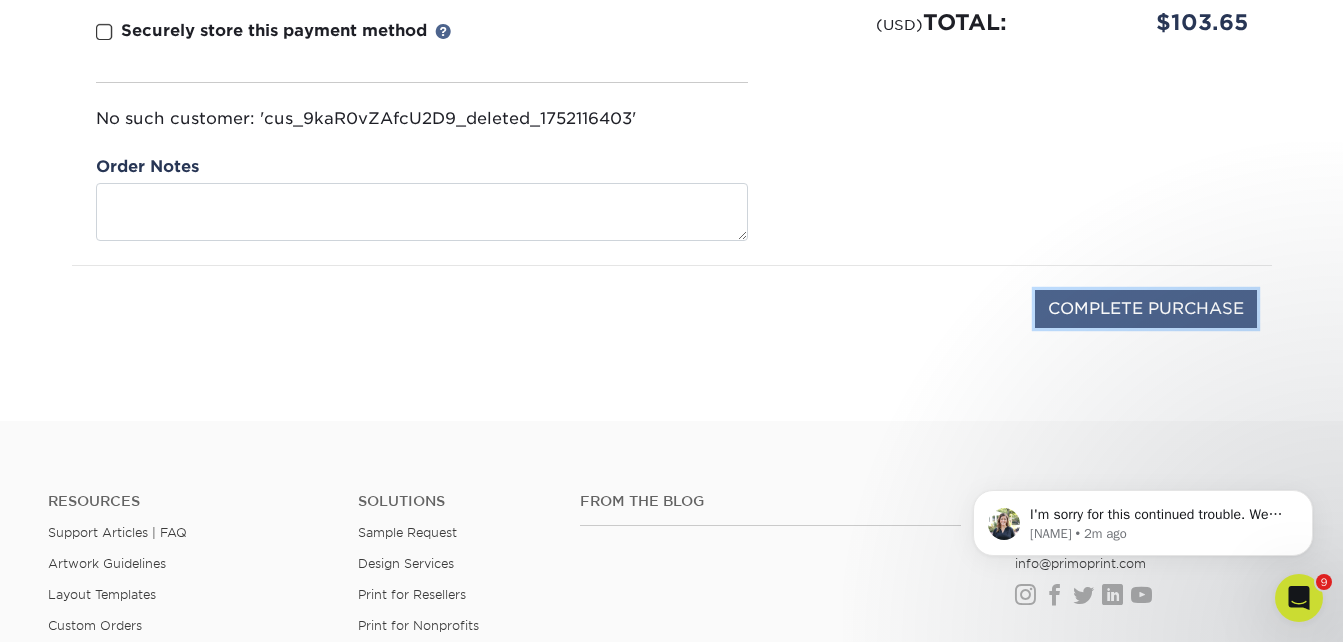 click on "COMPLETE PURCHASE" at bounding box center (1146, 309) 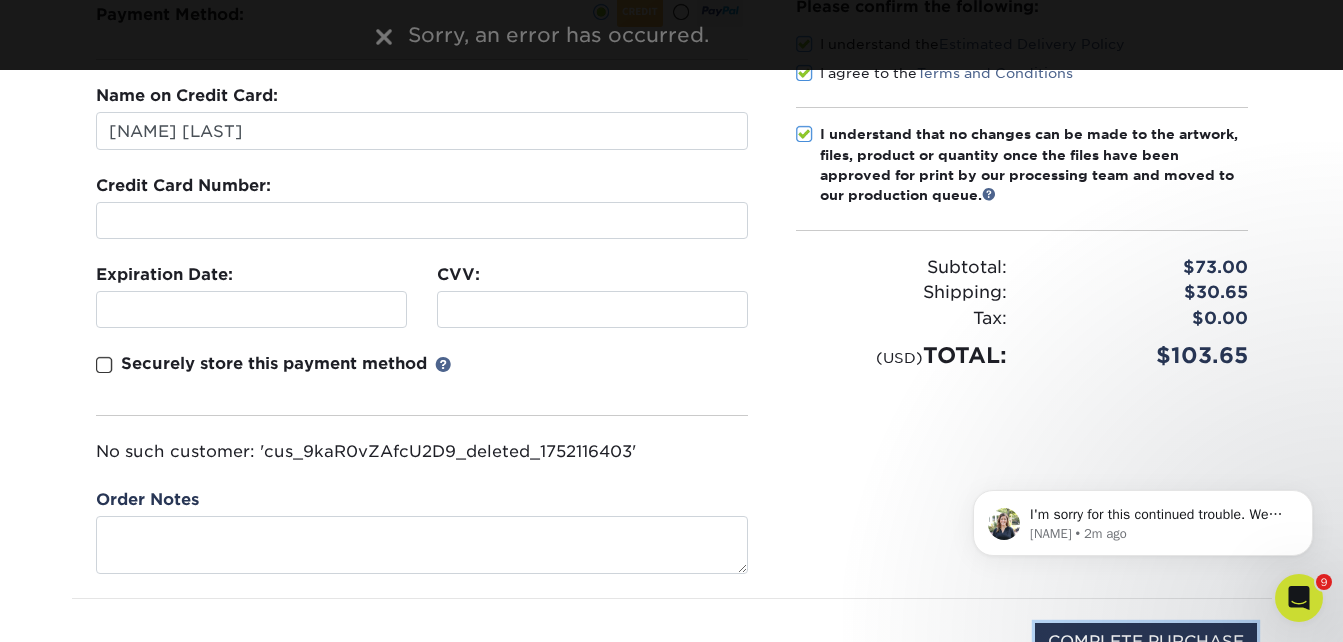scroll, scrollTop: 400, scrollLeft: 0, axis: vertical 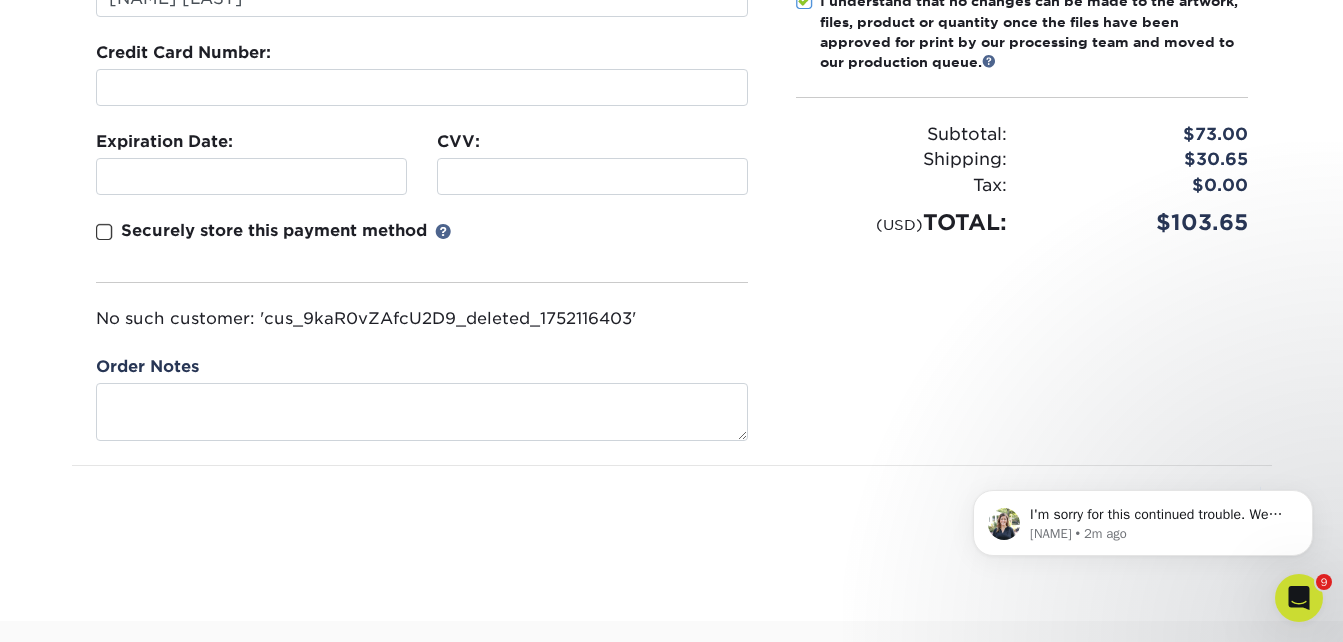 click on "No such customer: 'cus_9kaR0vZAfcU2D9_deleted_1752116403'" at bounding box center [422, 319] 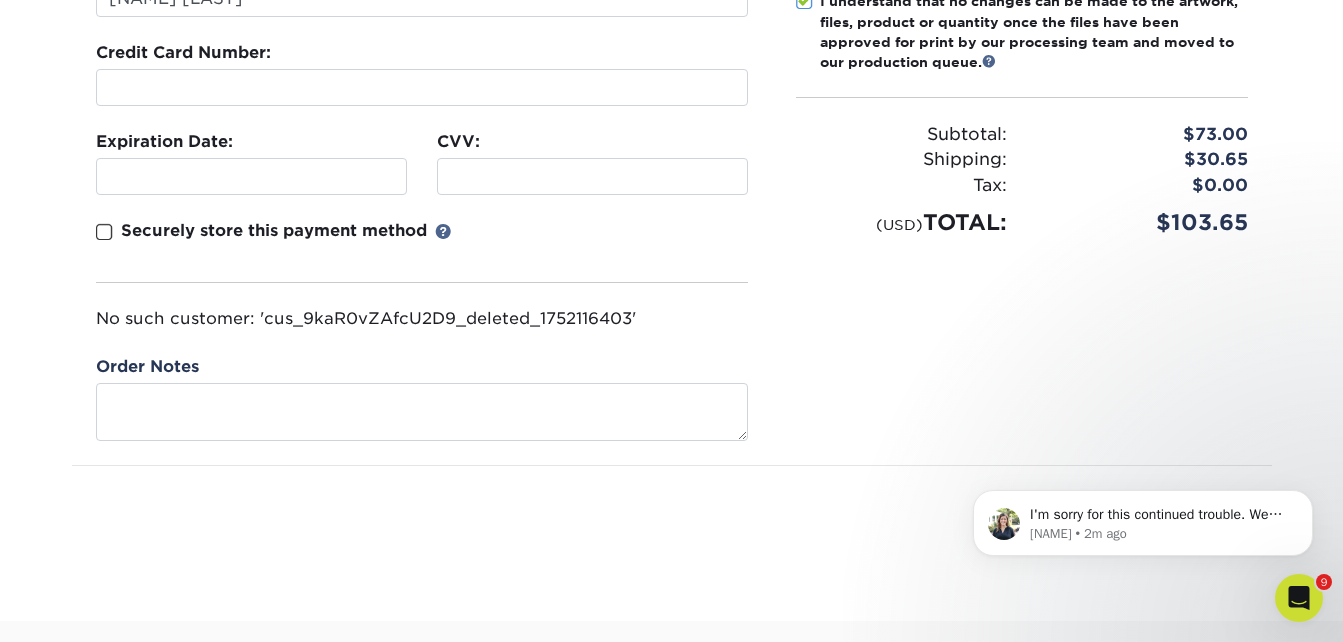 click at bounding box center (104, 232) 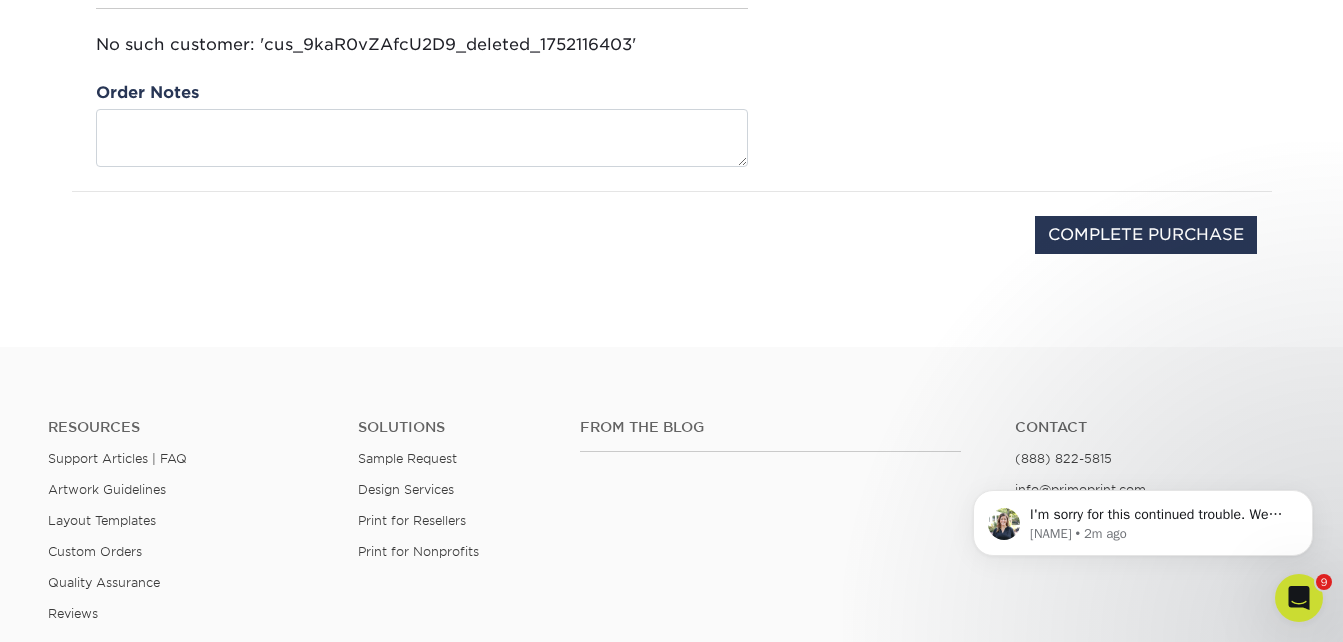 scroll, scrollTop: 700, scrollLeft: 0, axis: vertical 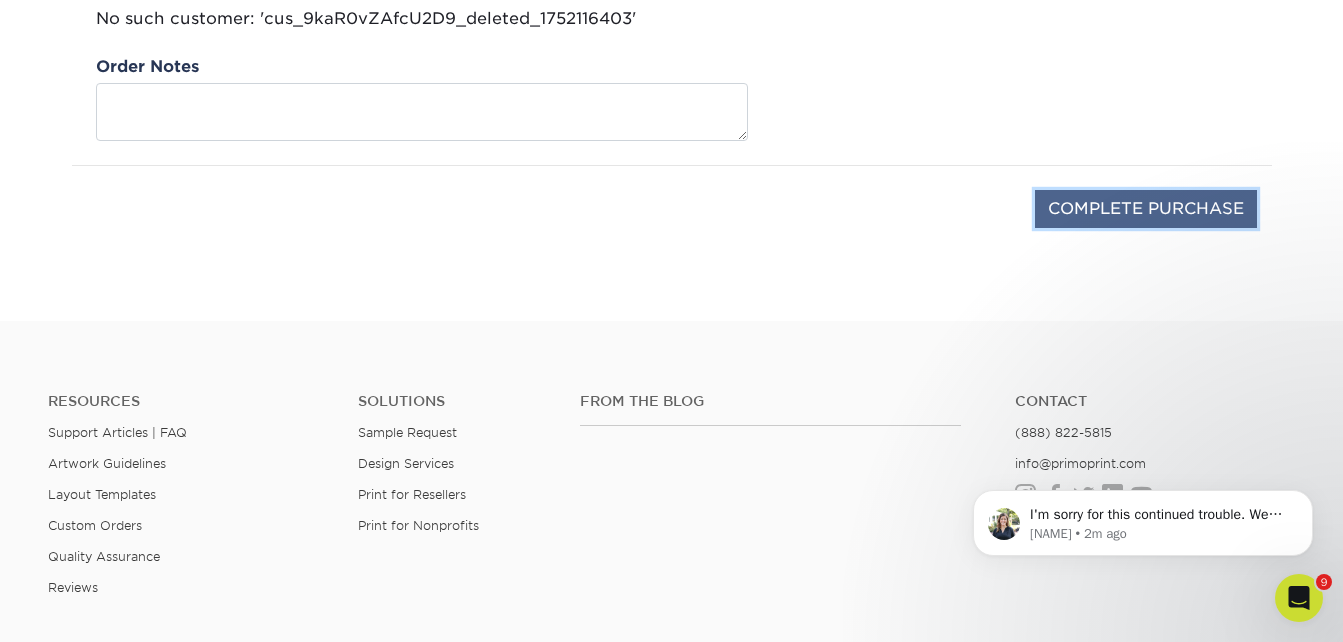 click on "COMPLETE PURCHASE" at bounding box center (1146, 209) 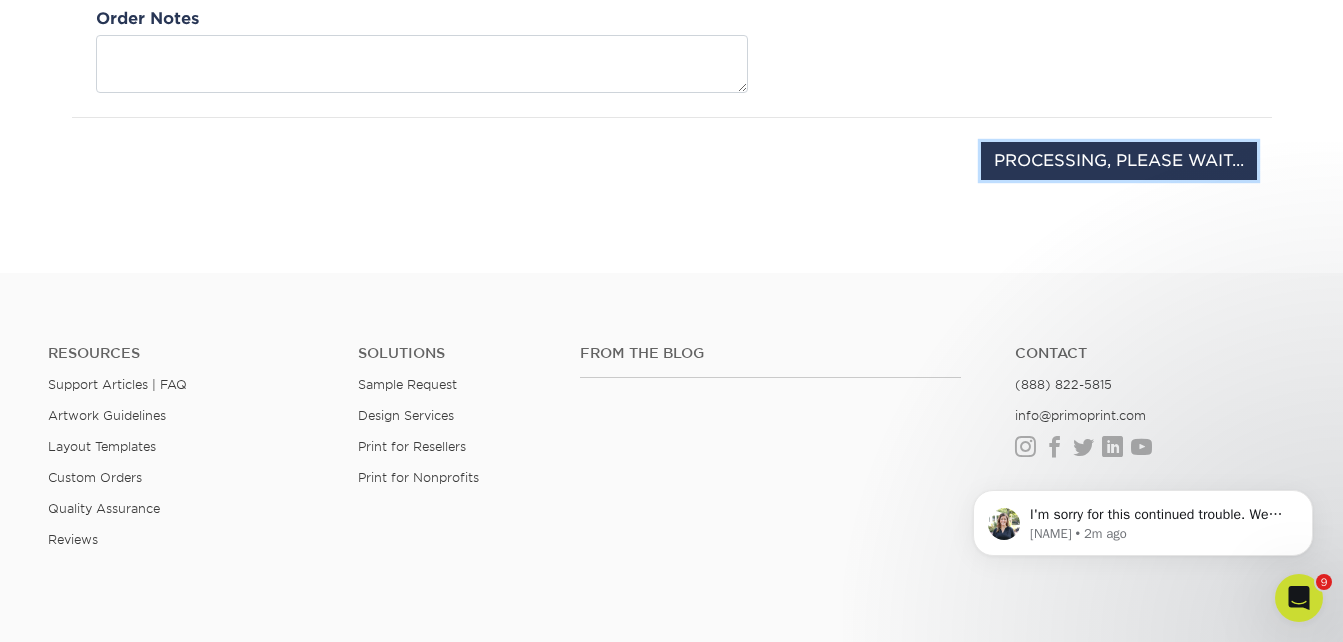 type on "COMPLETE PURCHASE" 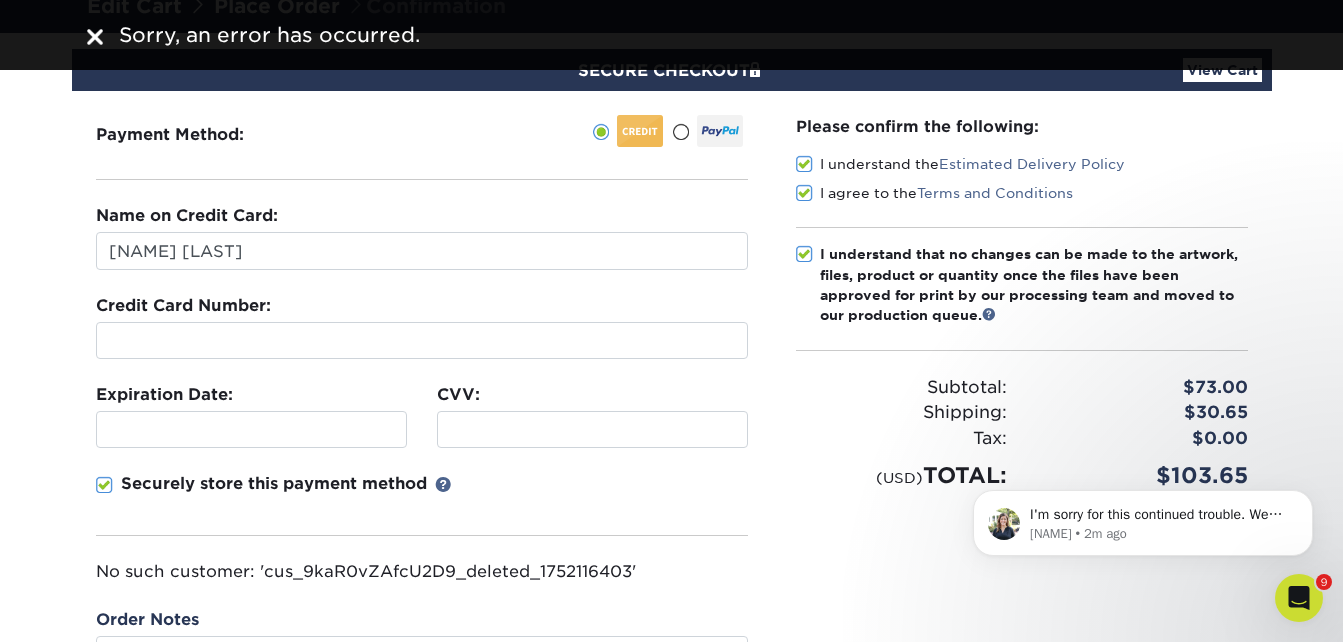 scroll, scrollTop: 0, scrollLeft: 0, axis: both 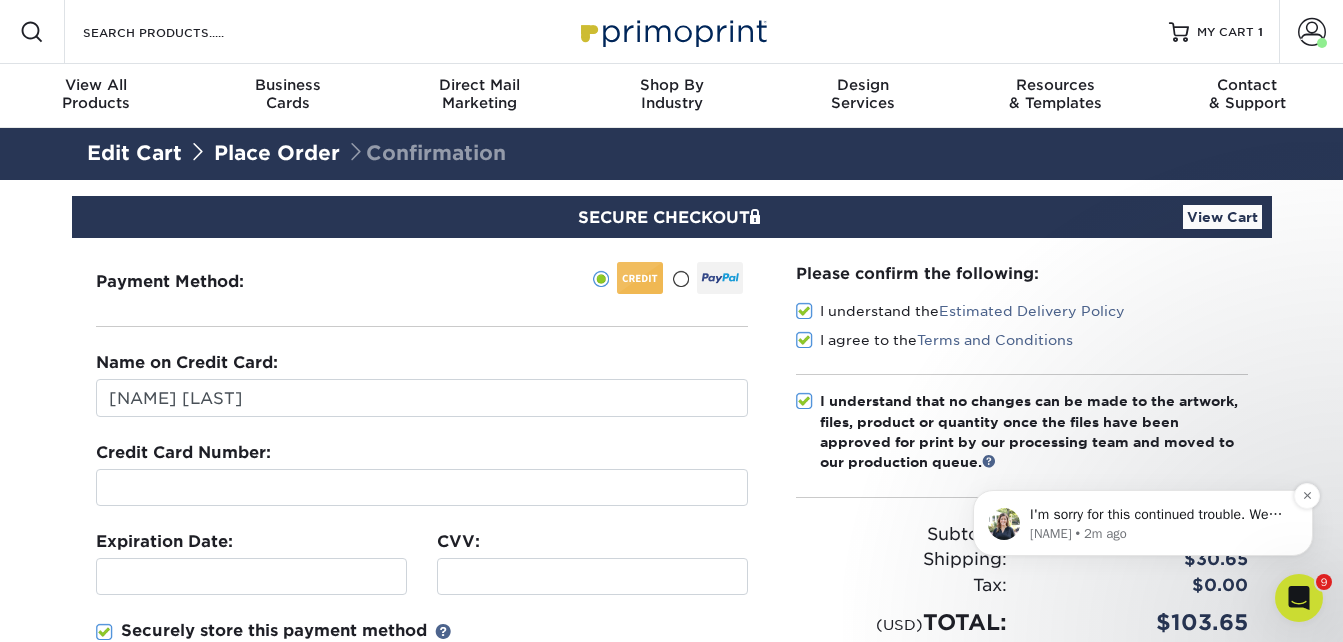 click on "I'm sorry for this continued trouble.   We will notify our management and will be in touch via email once this has been resolved." at bounding box center (1159, 515) 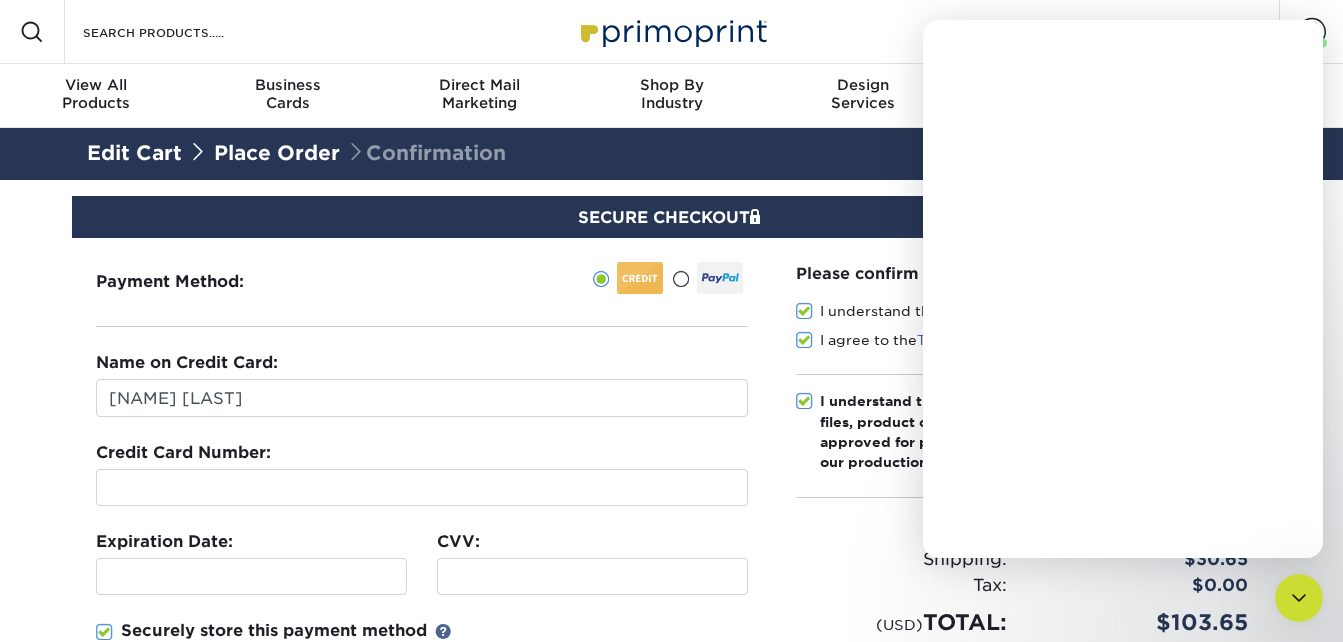 scroll, scrollTop: 0, scrollLeft: 0, axis: both 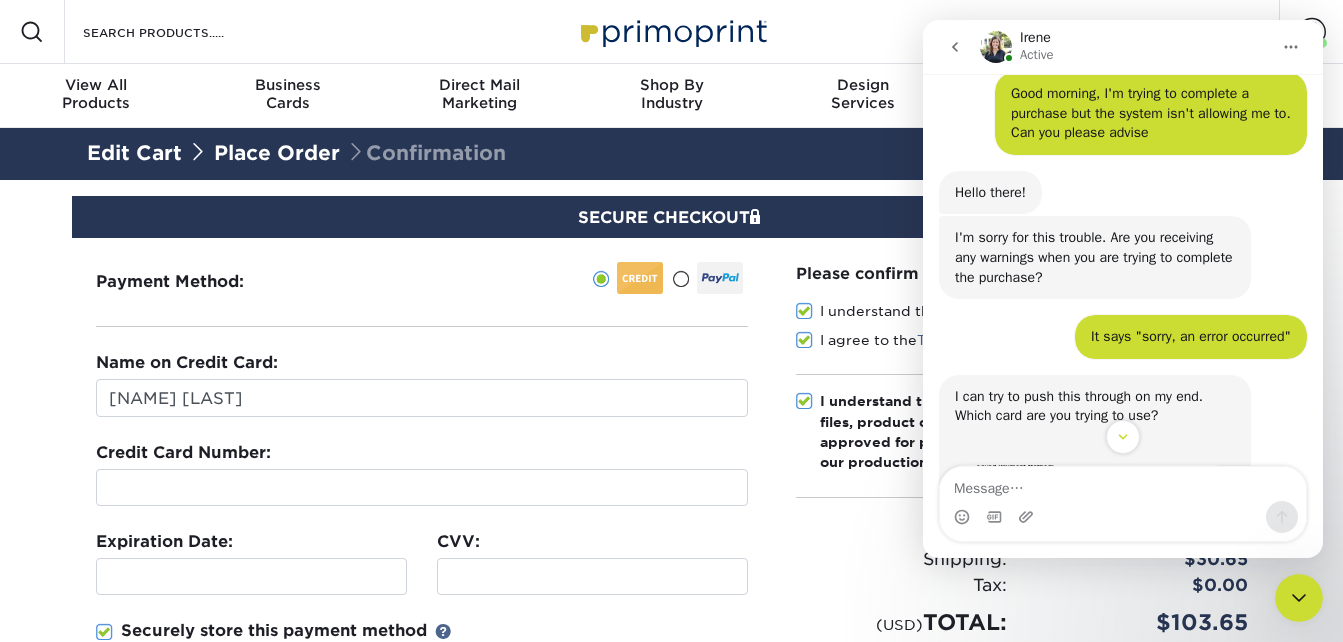 click at bounding box center [1123, 484] 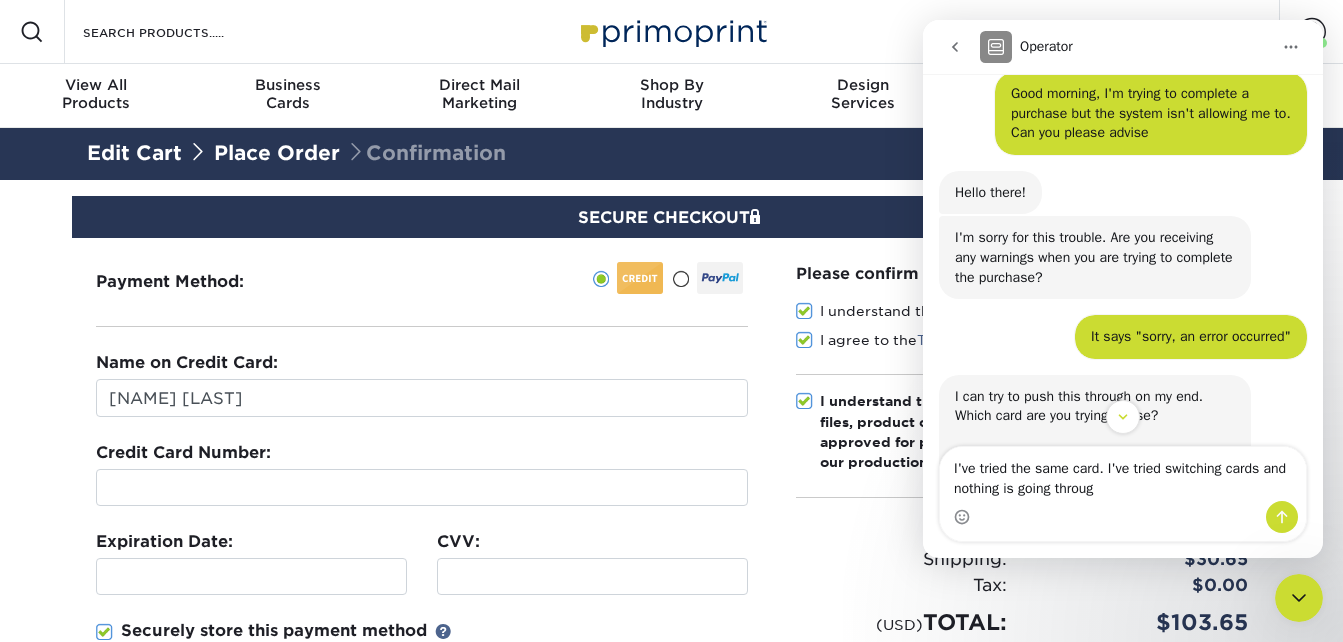 type on "I've tried the same card. I've tried switching cards and nothing is going through" 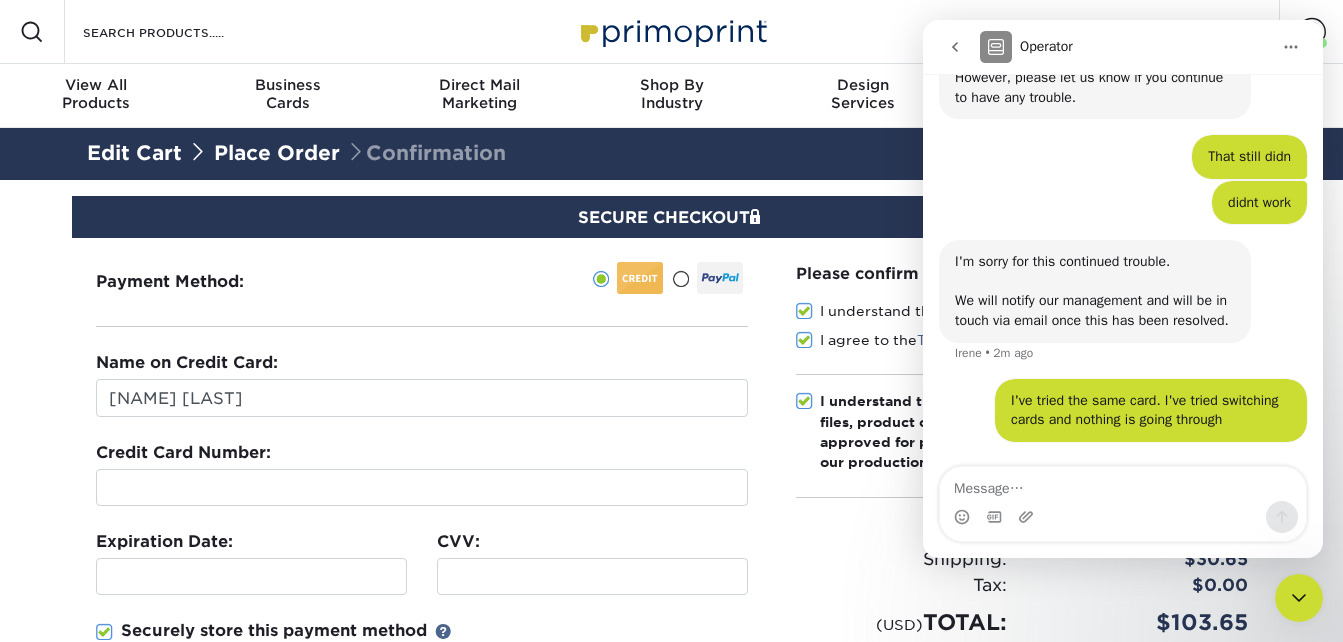 scroll, scrollTop: 2470, scrollLeft: 0, axis: vertical 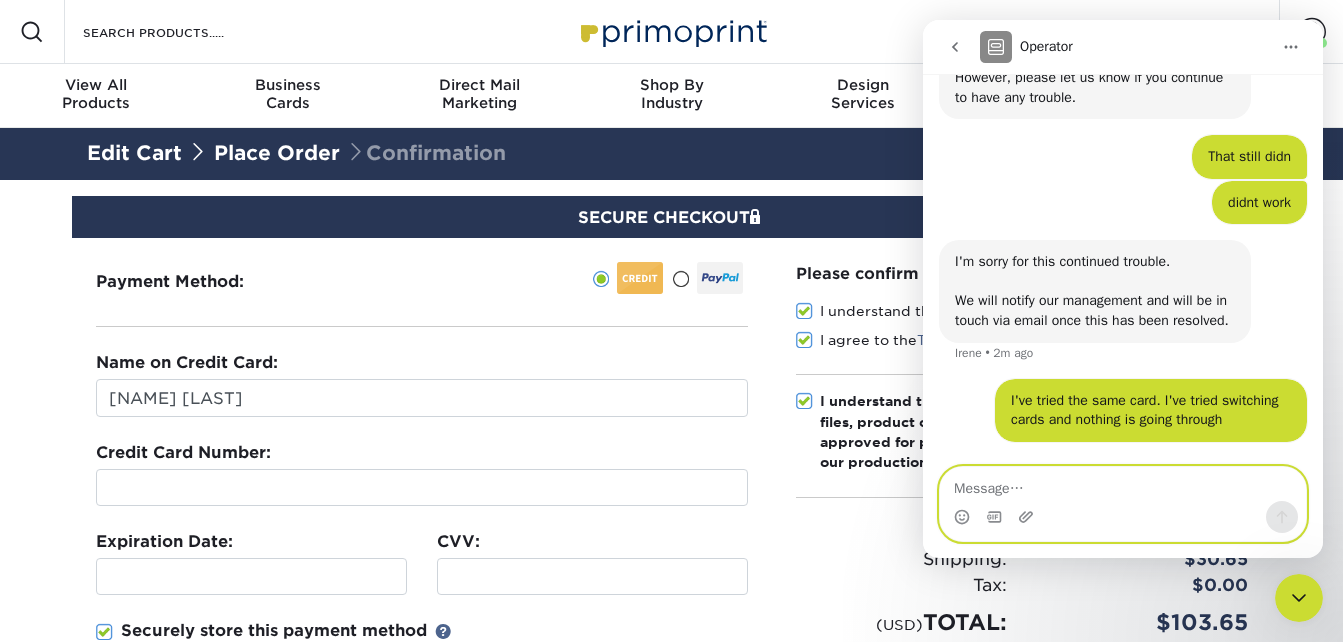 drag, startPoint x: 1159, startPoint y: 412, endPoint x: 1059, endPoint y: 499, distance: 132.54811 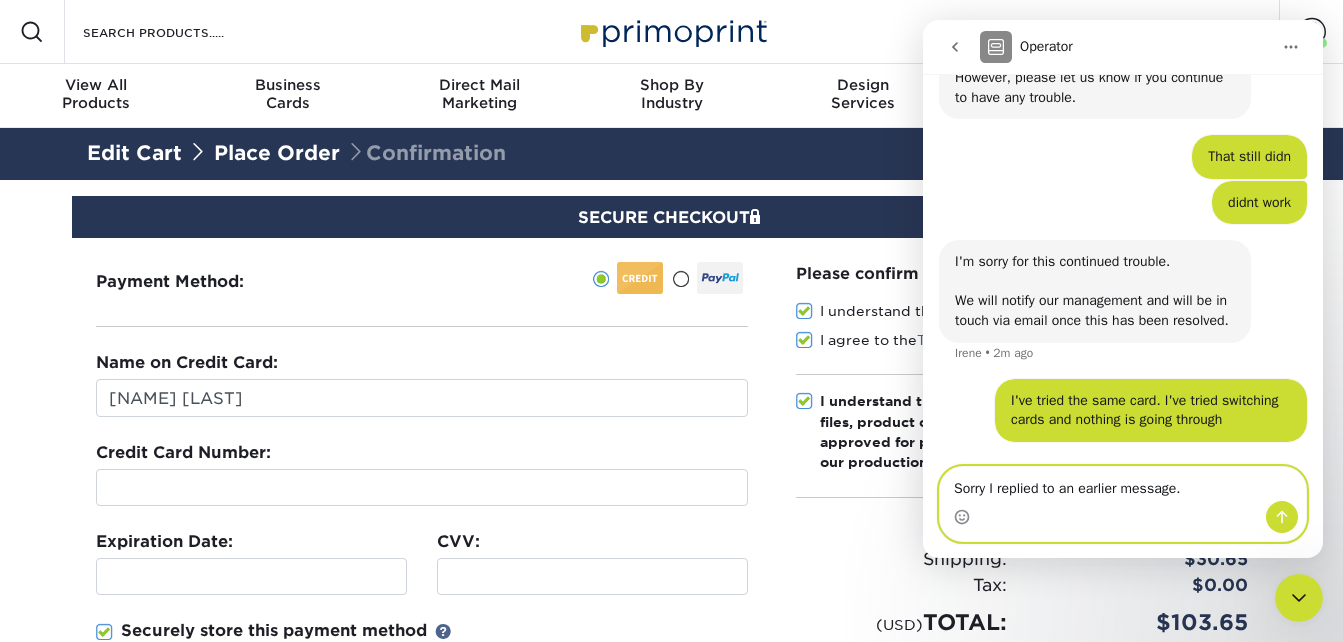 type on "Sorry I replied to an earlier message." 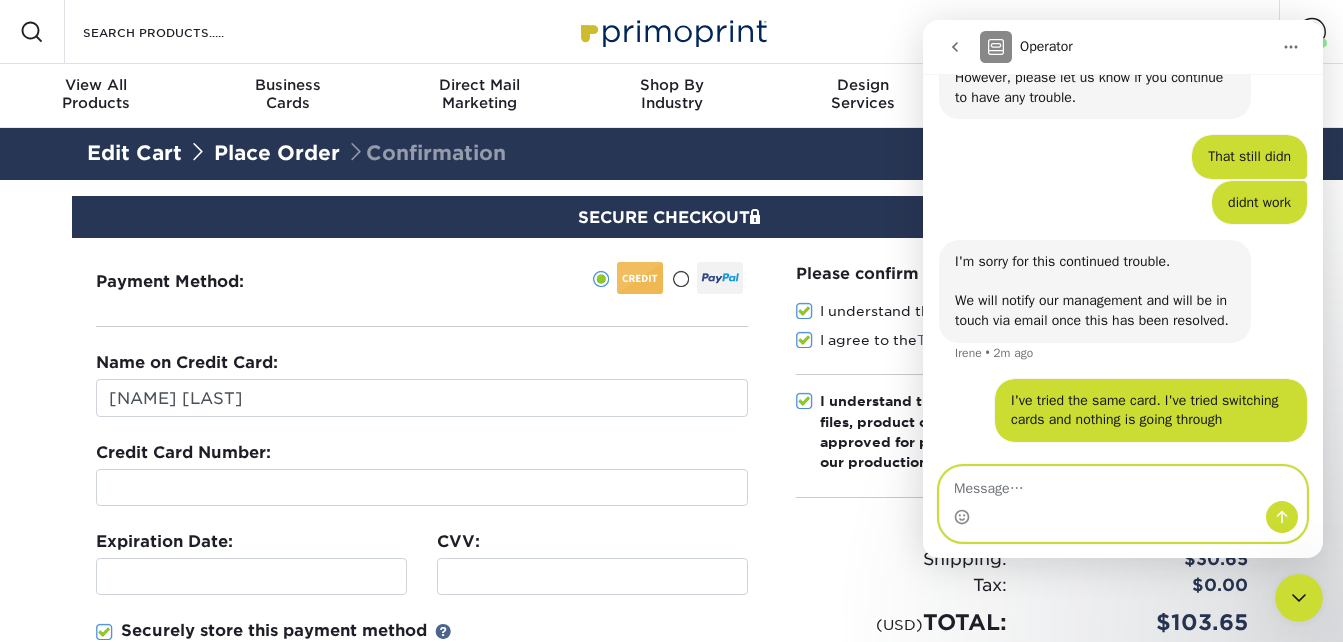 scroll, scrollTop: 2516, scrollLeft: 0, axis: vertical 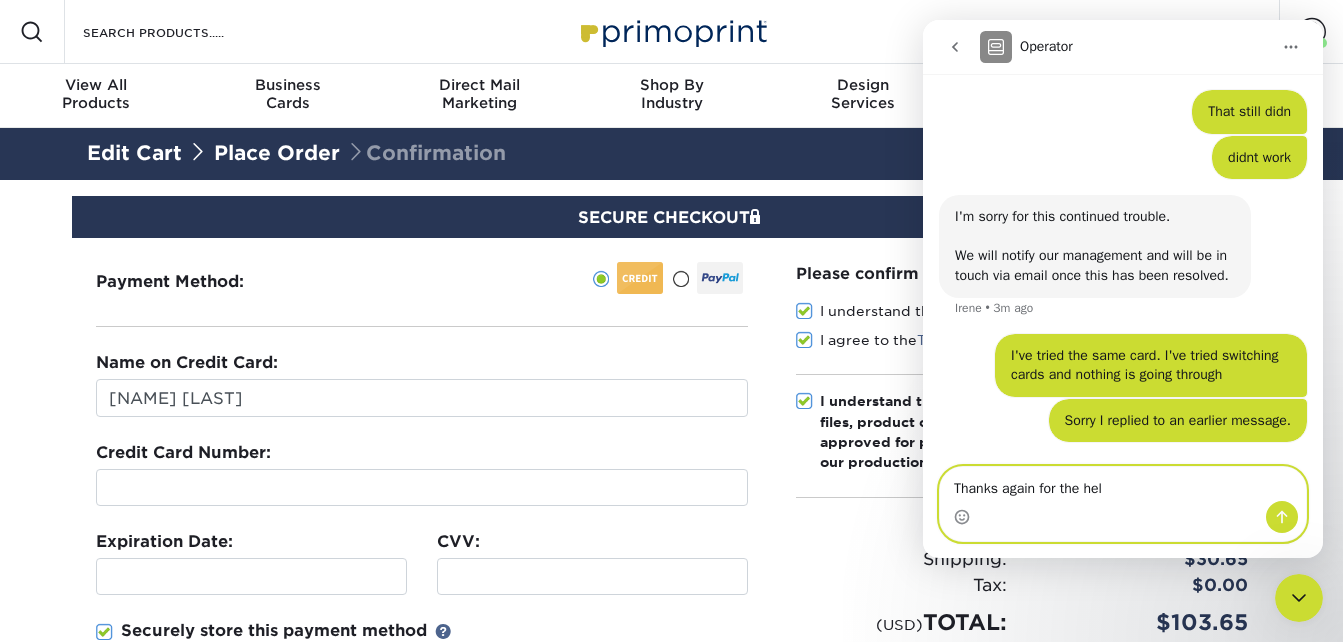type on "Thanks again for the help" 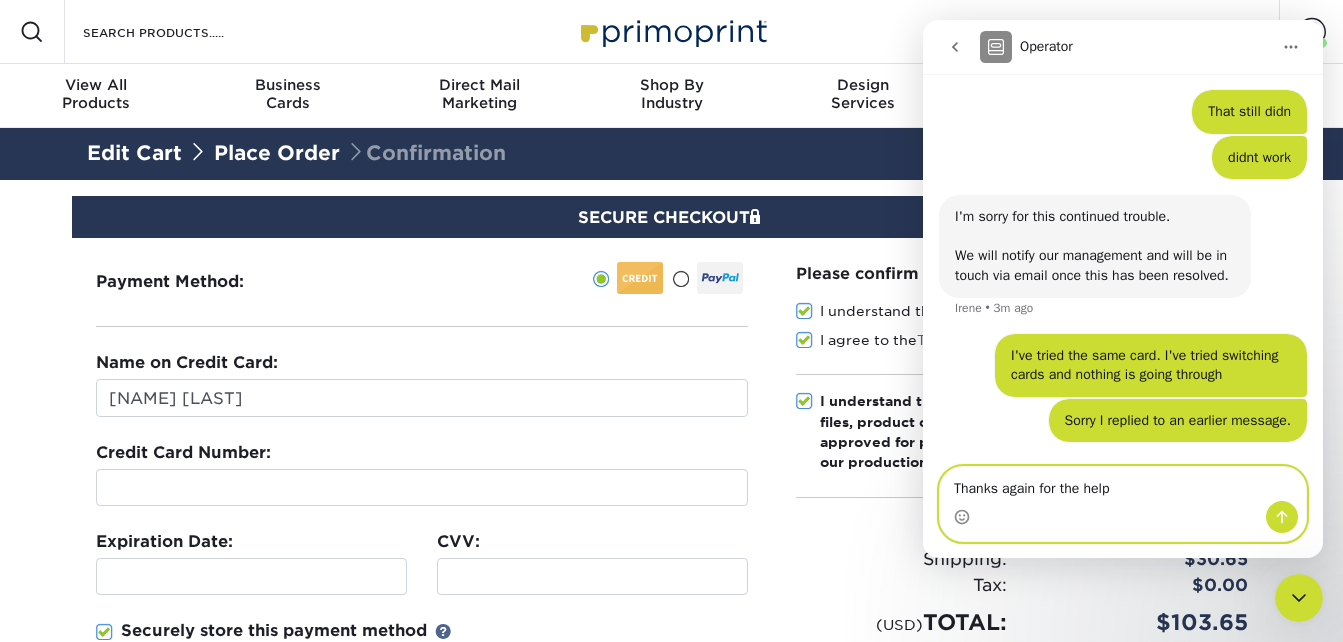 type 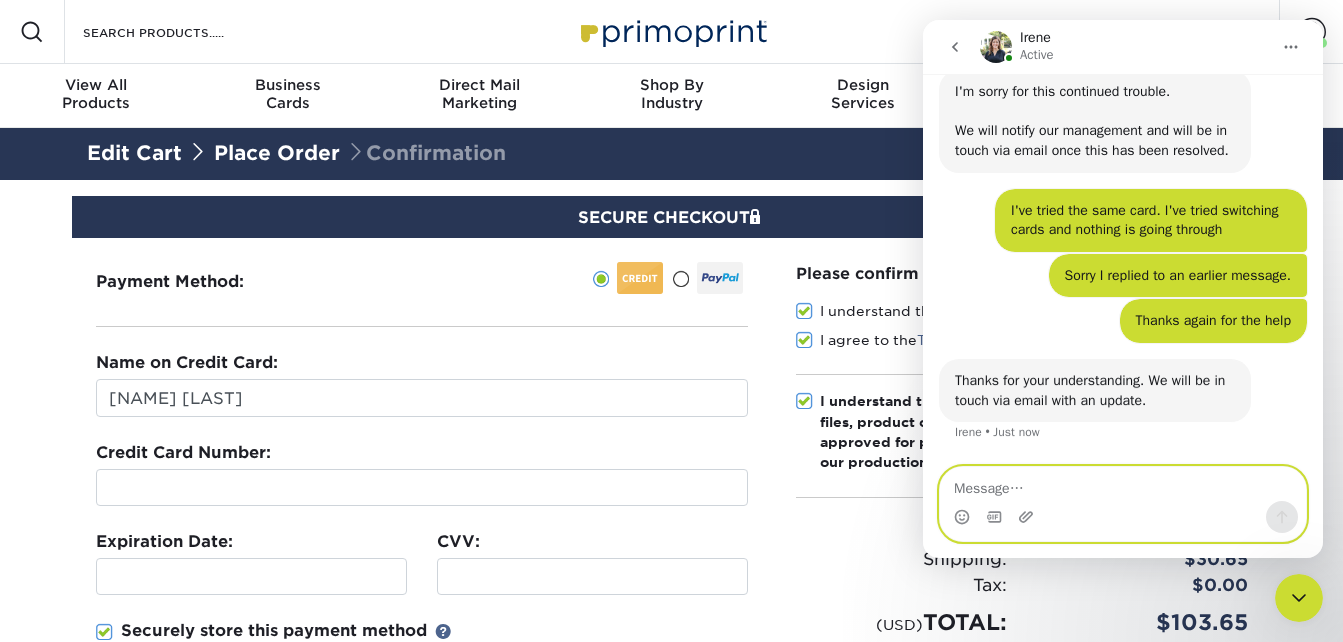 scroll, scrollTop: 2641, scrollLeft: 0, axis: vertical 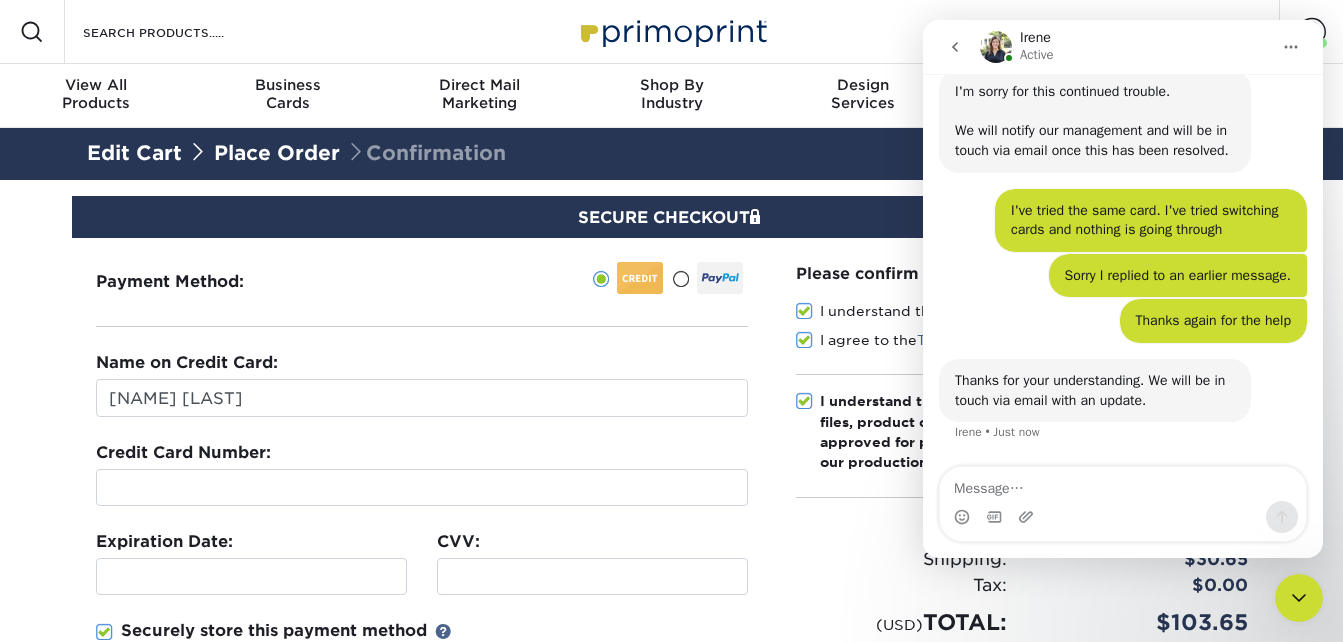 click 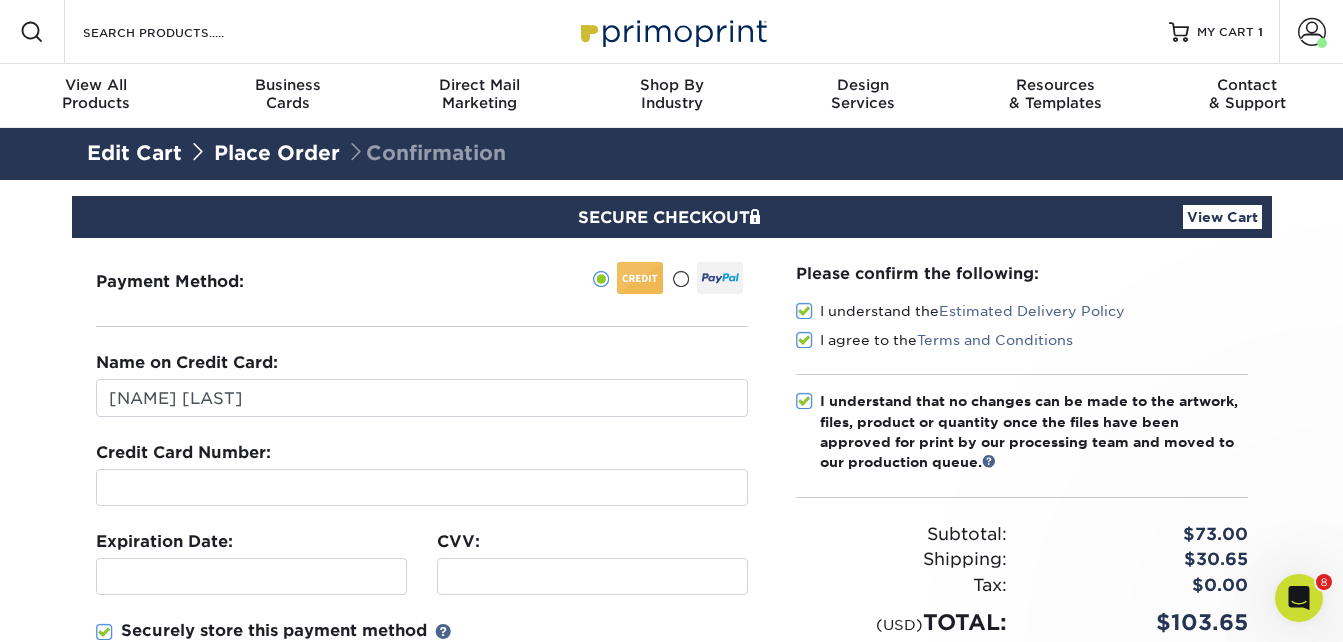 scroll, scrollTop: 0, scrollLeft: 0, axis: both 